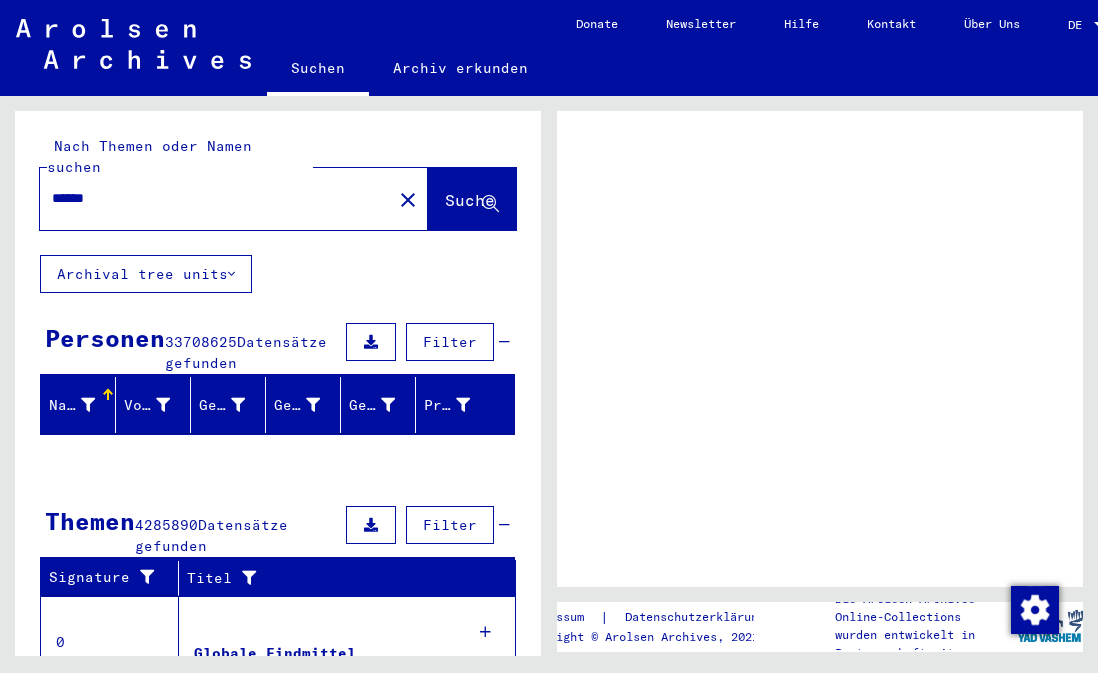 scroll, scrollTop: 0, scrollLeft: 0, axis: both 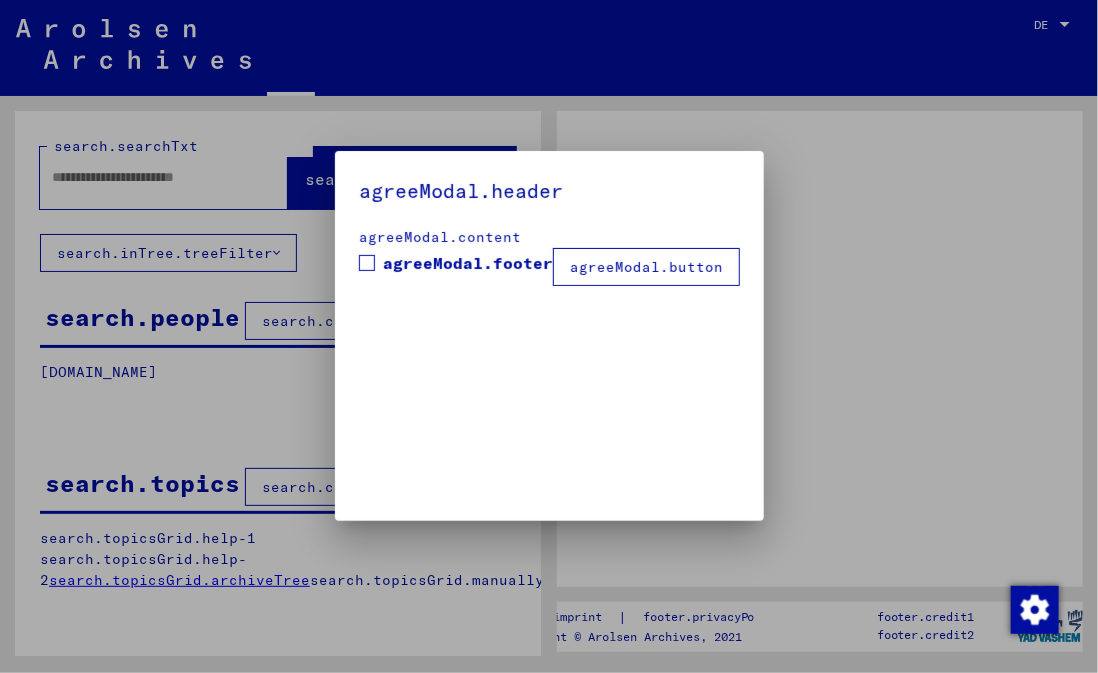 type on "******" 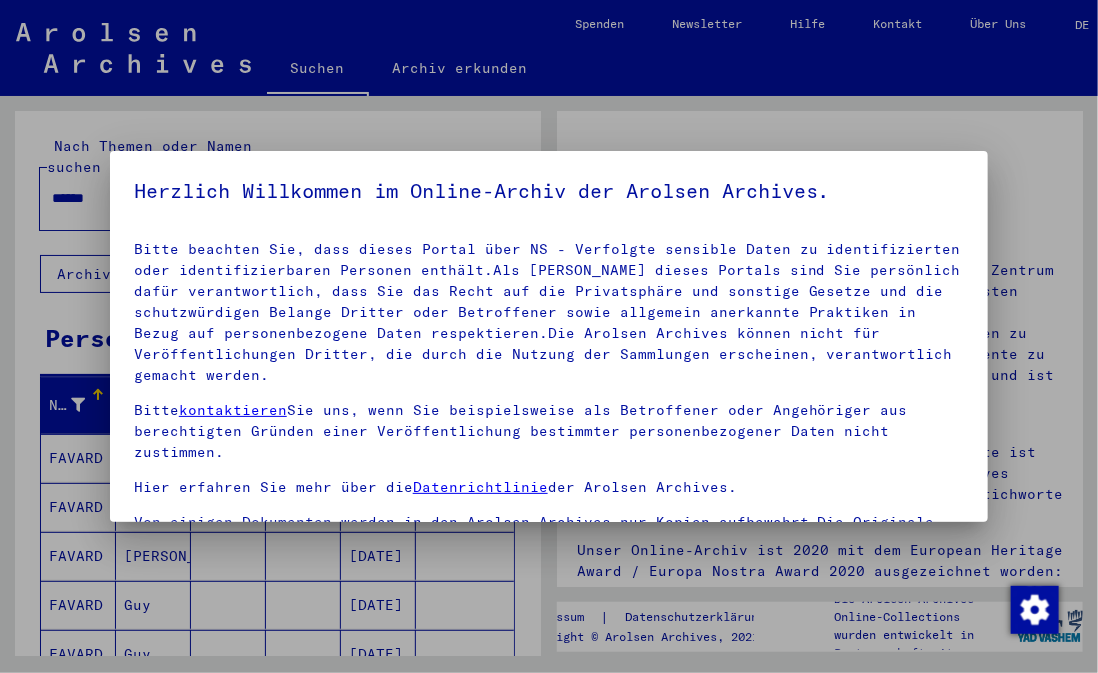 scroll, scrollTop: 170, scrollLeft: 0, axis: vertical 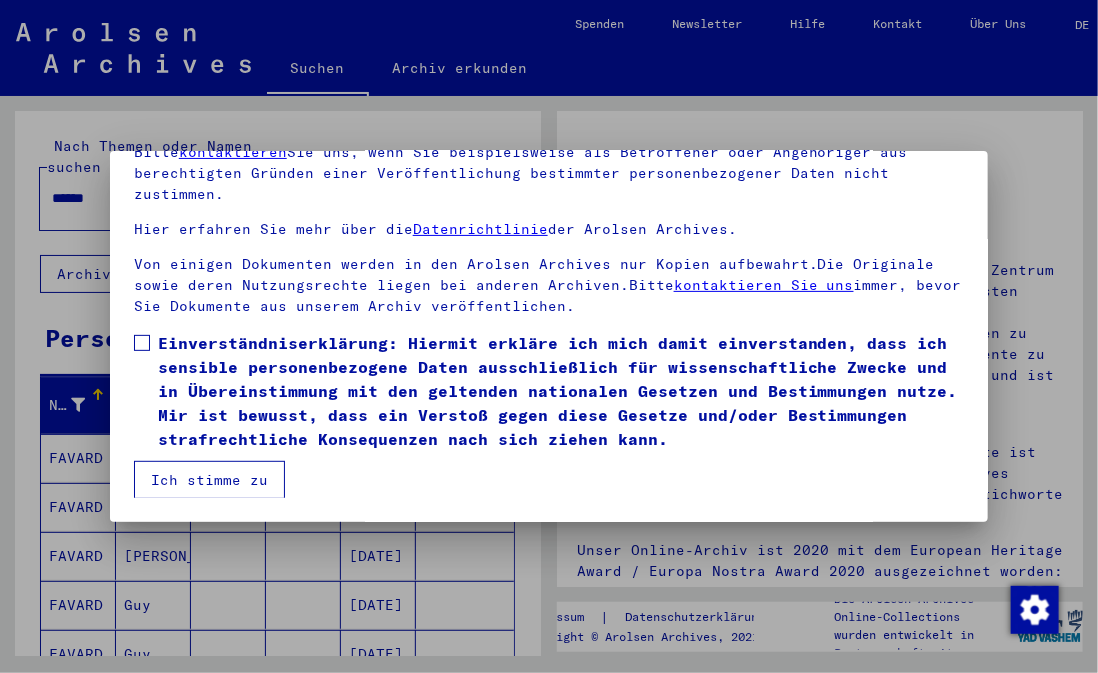 click at bounding box center (142, 343) 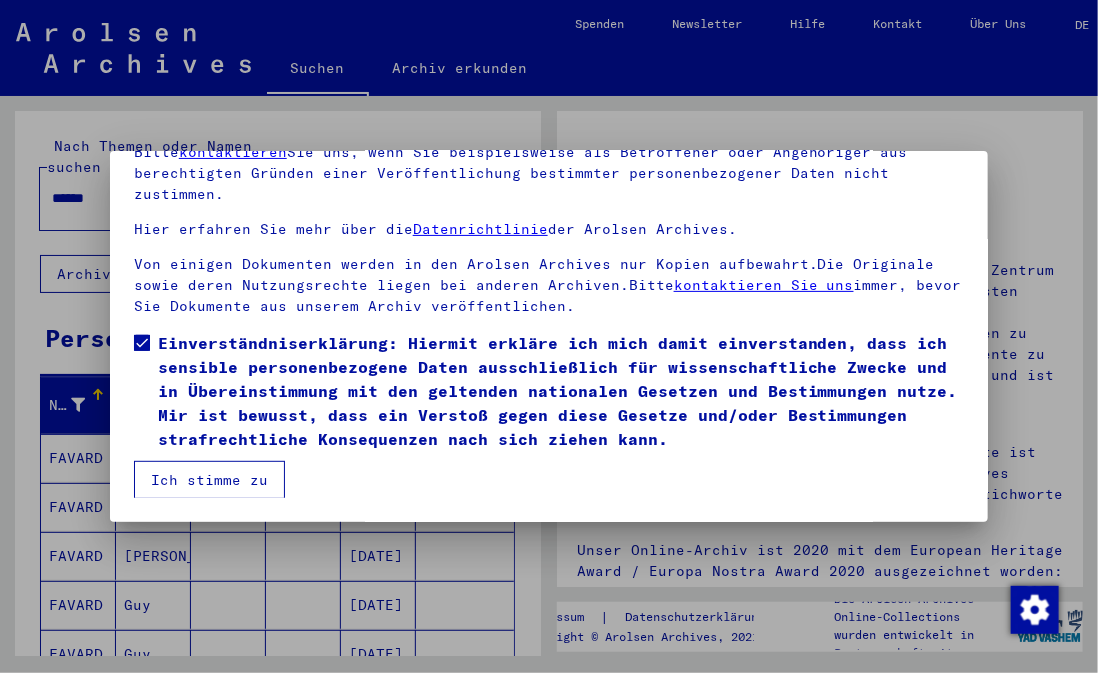 click on "Ich stimme zu" at bounding box center (209, 480) 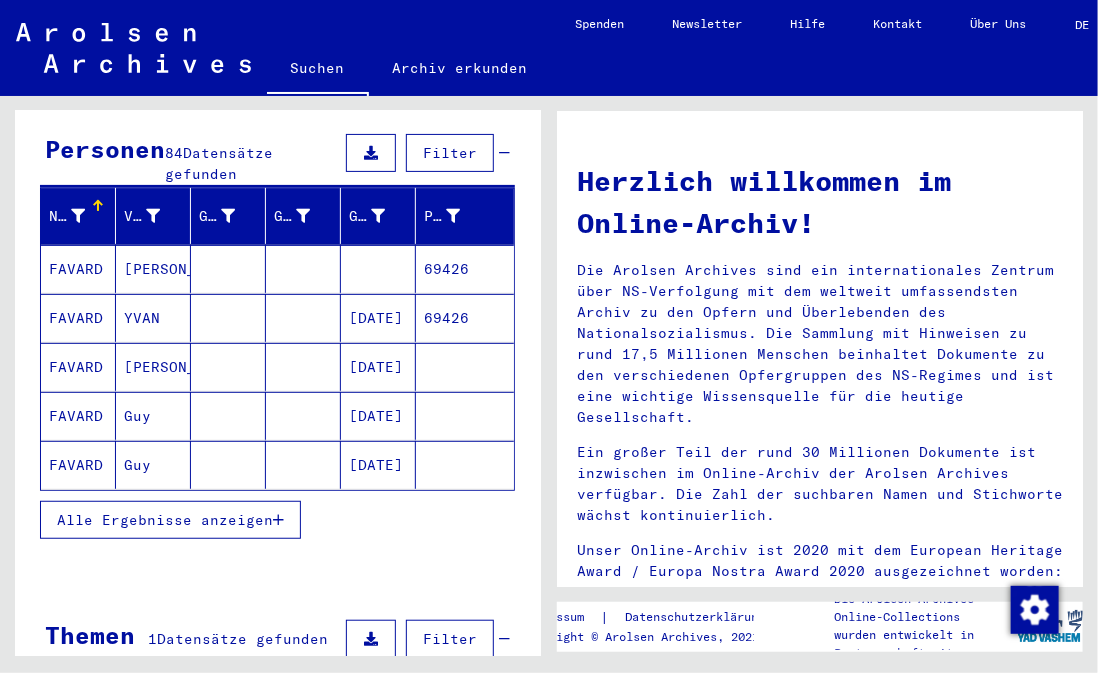 scroll, scrollTop: 200, scrollLeft: 0, axis: vertical 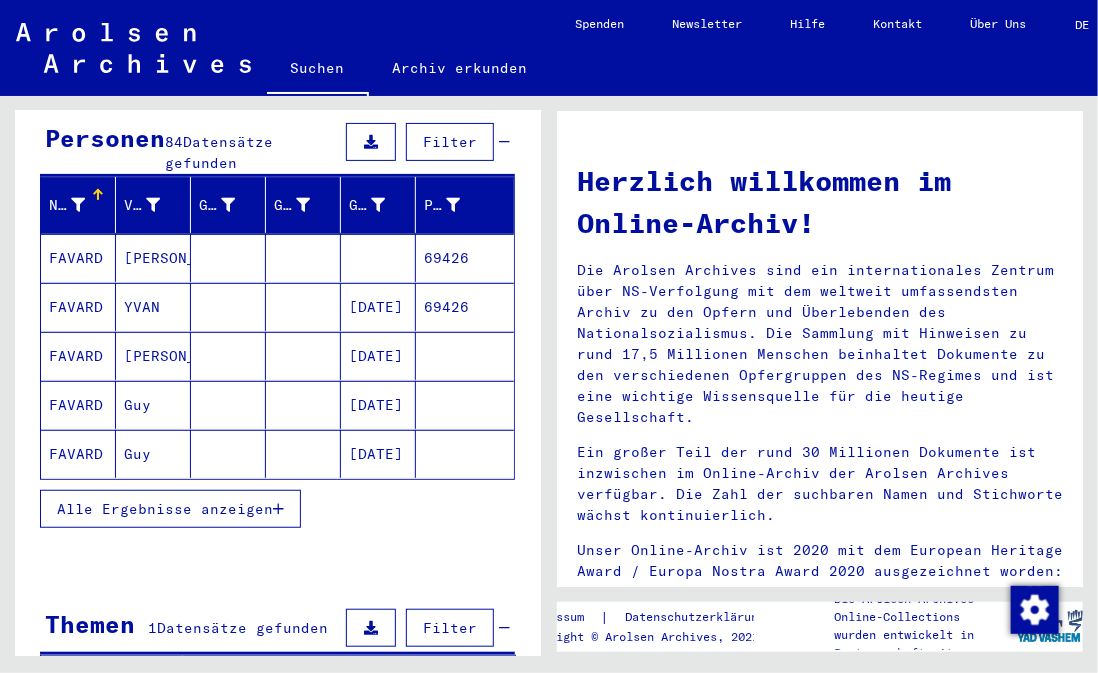 click on "Alle Ergebnisse anzeigen" at bounding box center [165, 509] 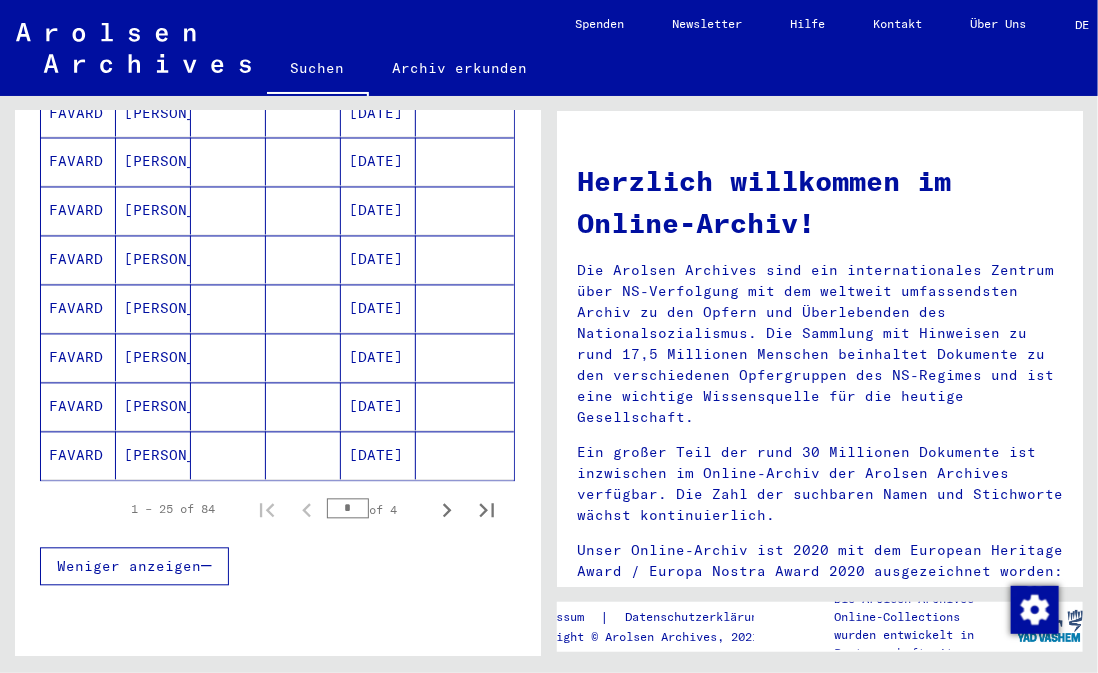 scroll, scrollTop: 1200, scrollLeft: 0, axis: vertical 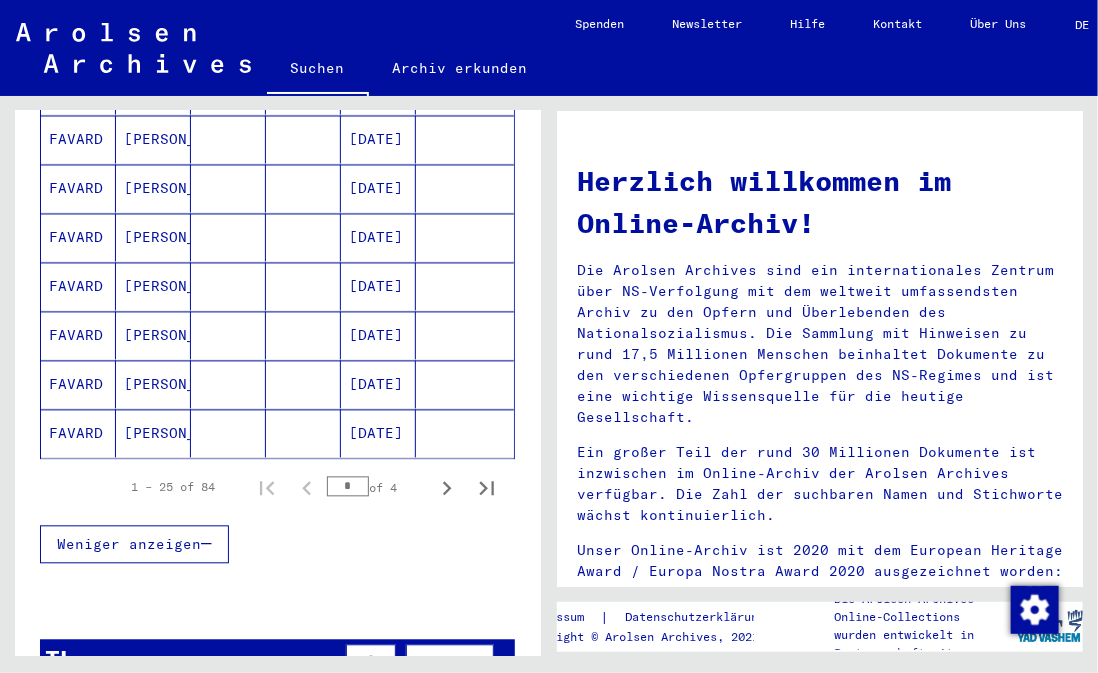 click on "[PERSON_NAME]" 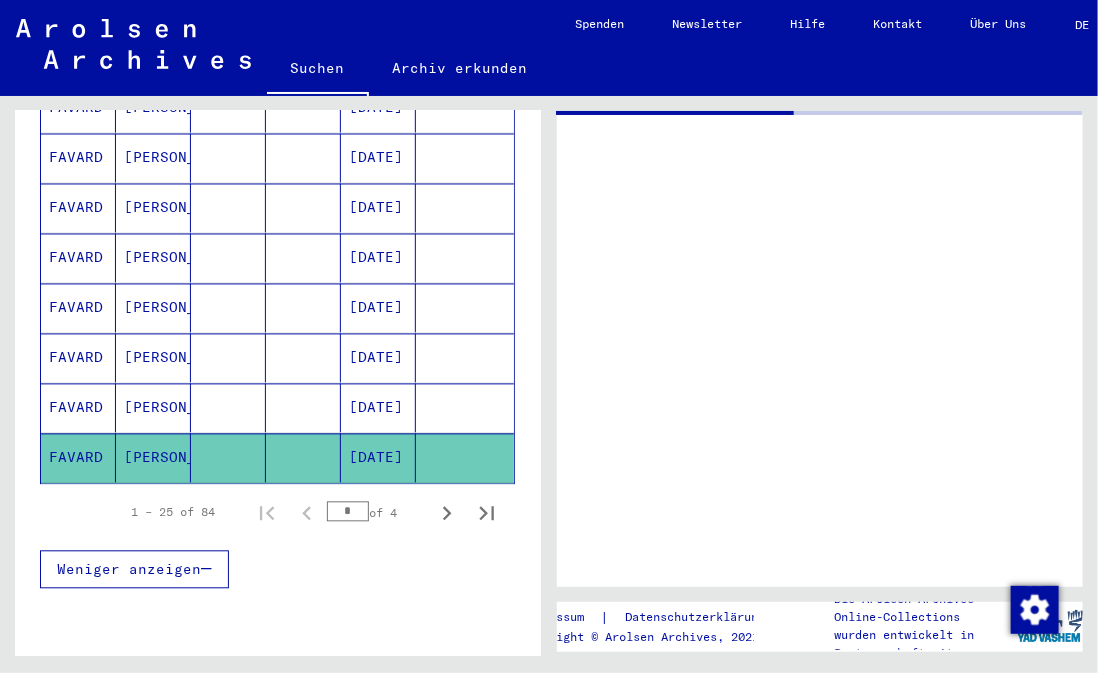 scroll, scrollTop: 1213, scrollLeft: 0, axis: vertical 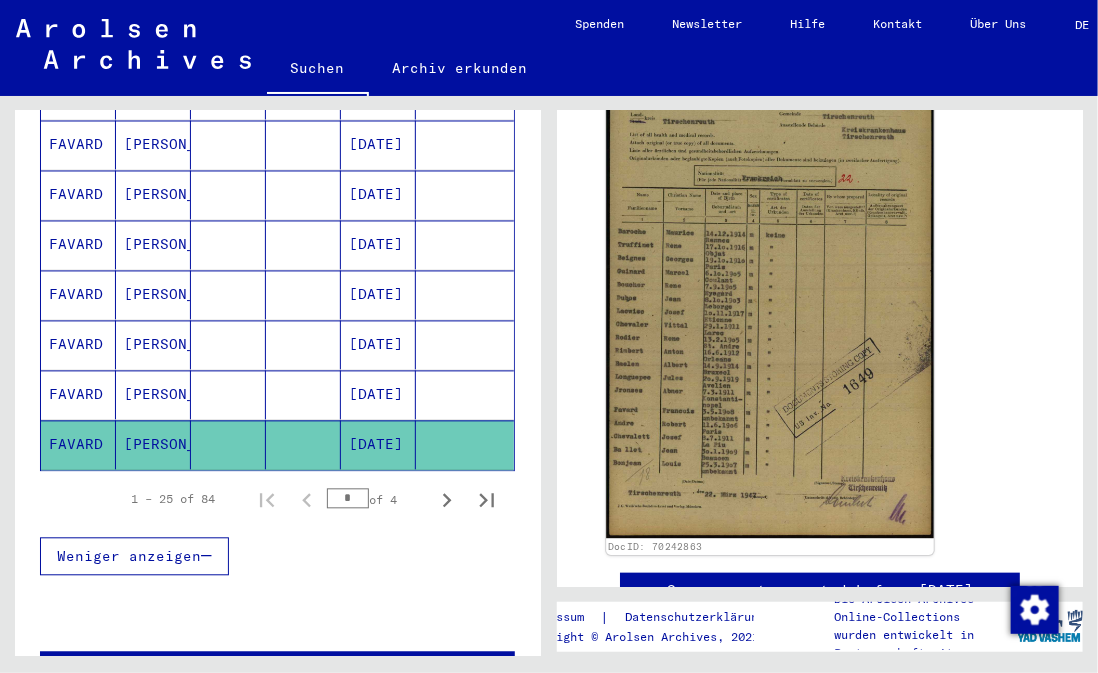 click 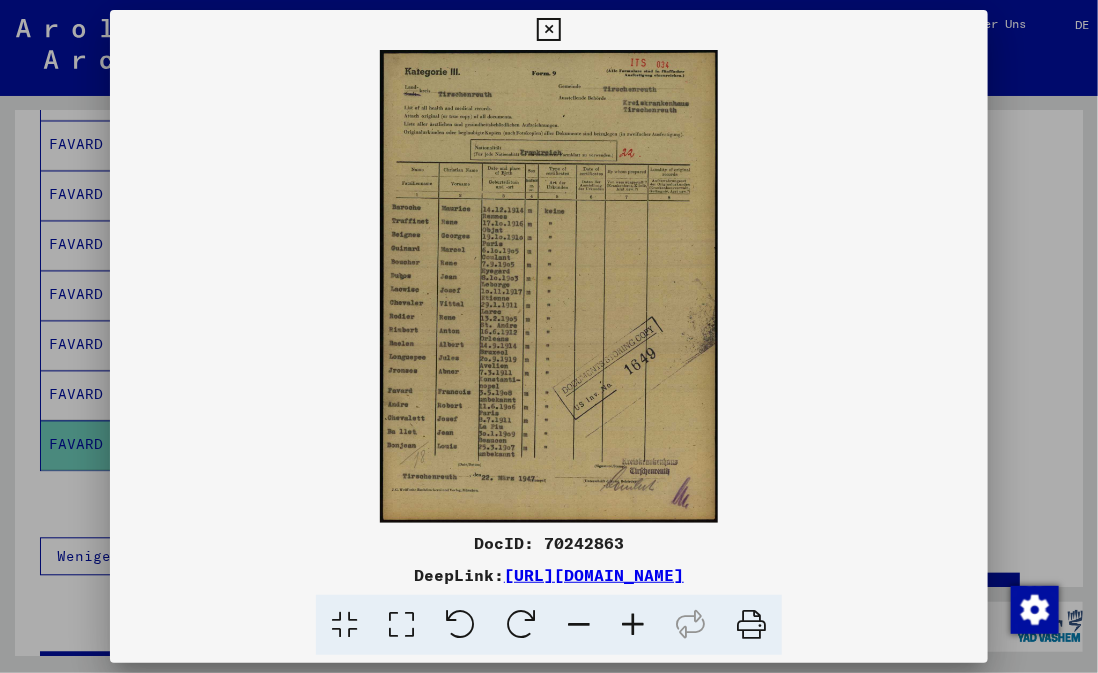 click at bounding box center (549, 286) 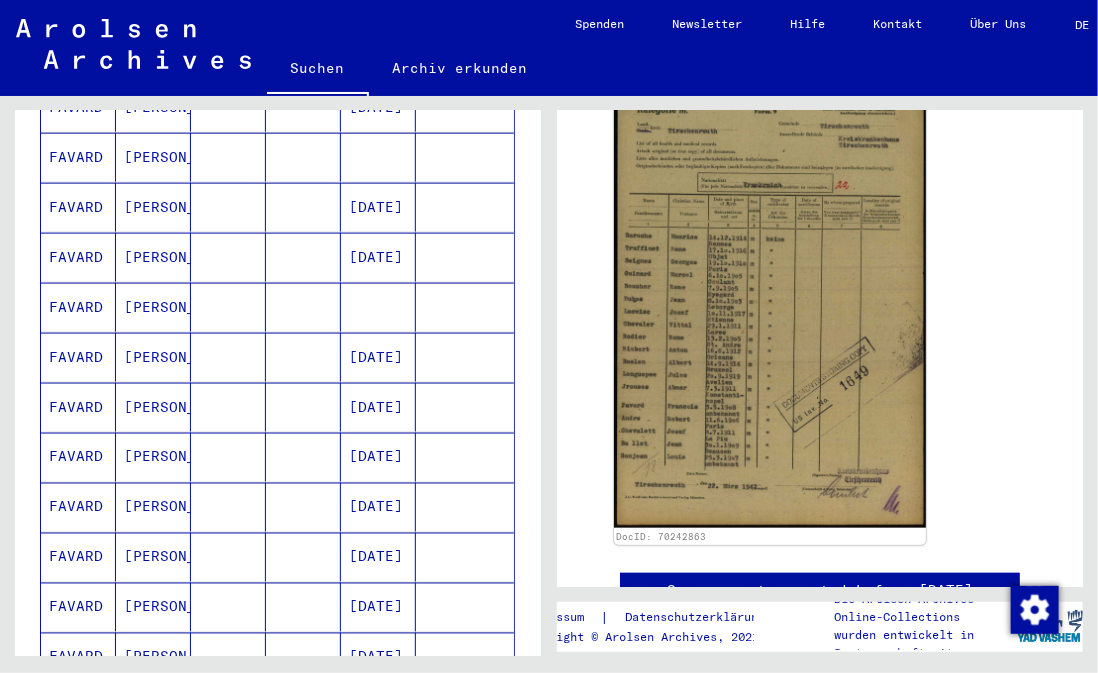 scroll, scrollTop: 1013, scrollLeft: 0, axis: vertical 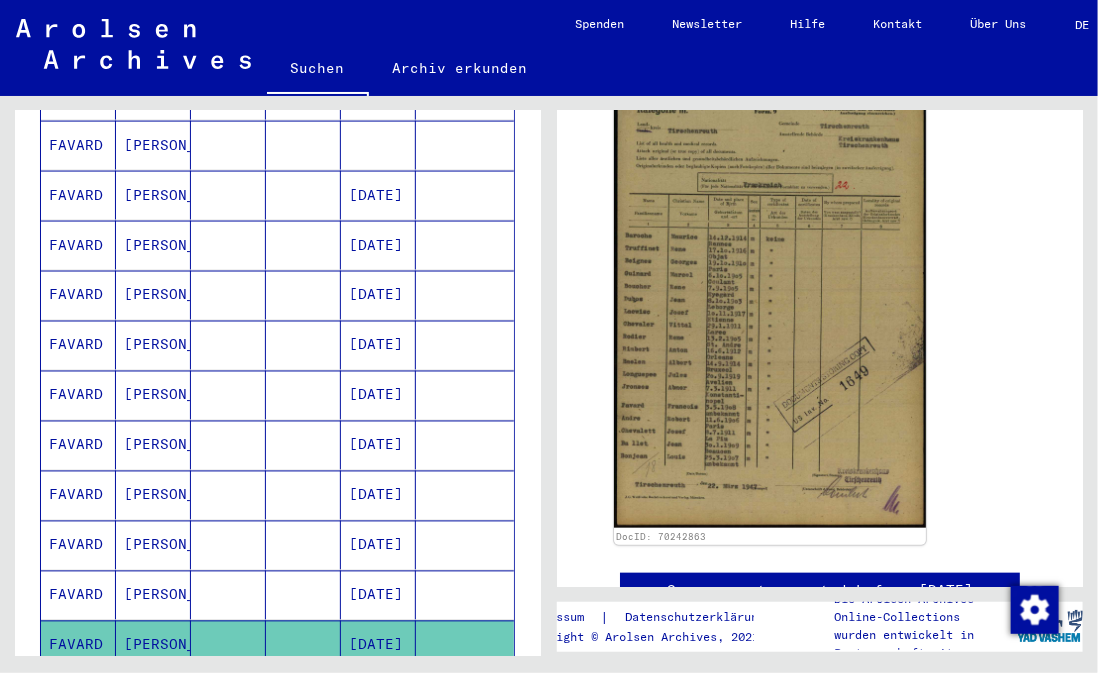 click on "[DATE]" at bounding box center (378, 345) 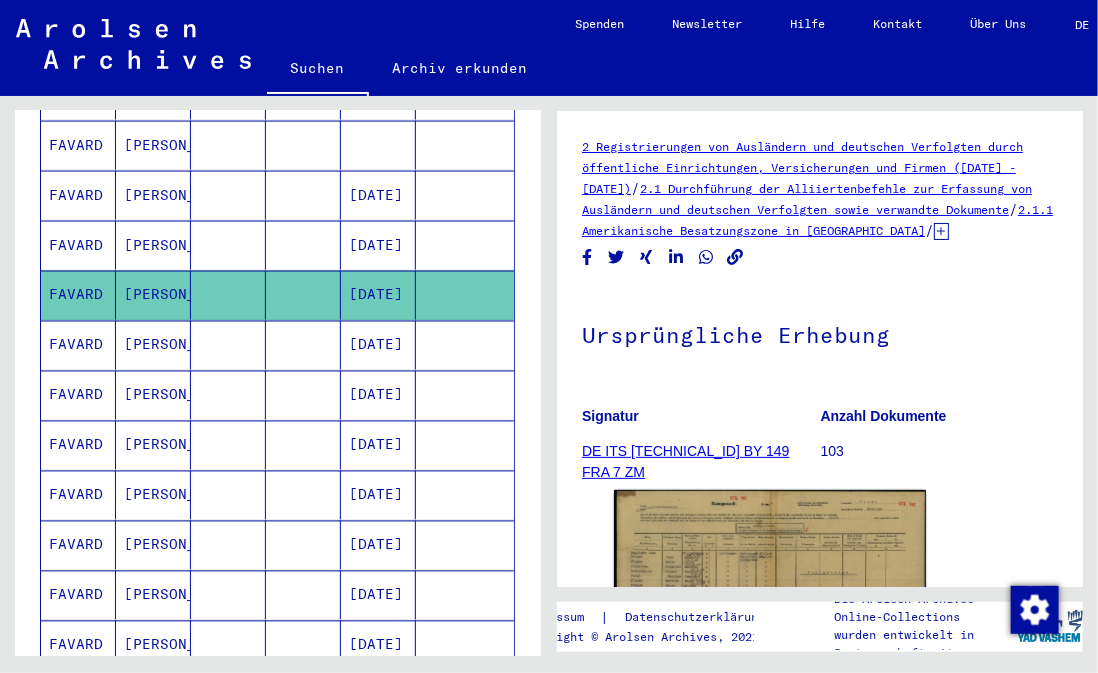 scroll, scrollTop: 0, scrollLeft: 0, axis: both 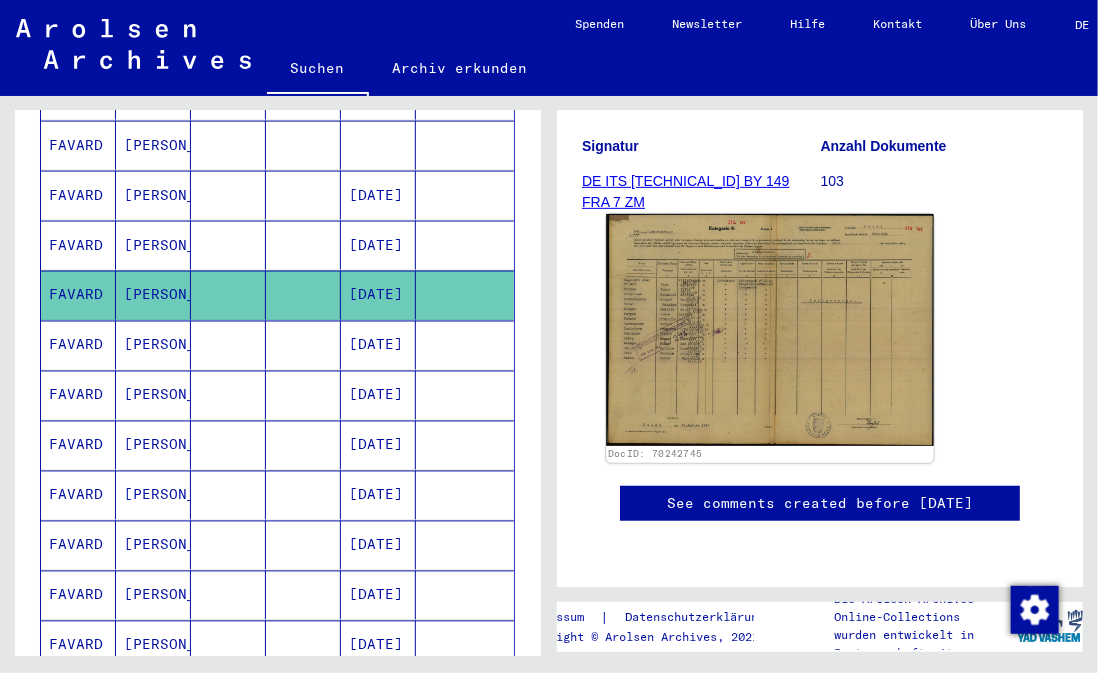 click 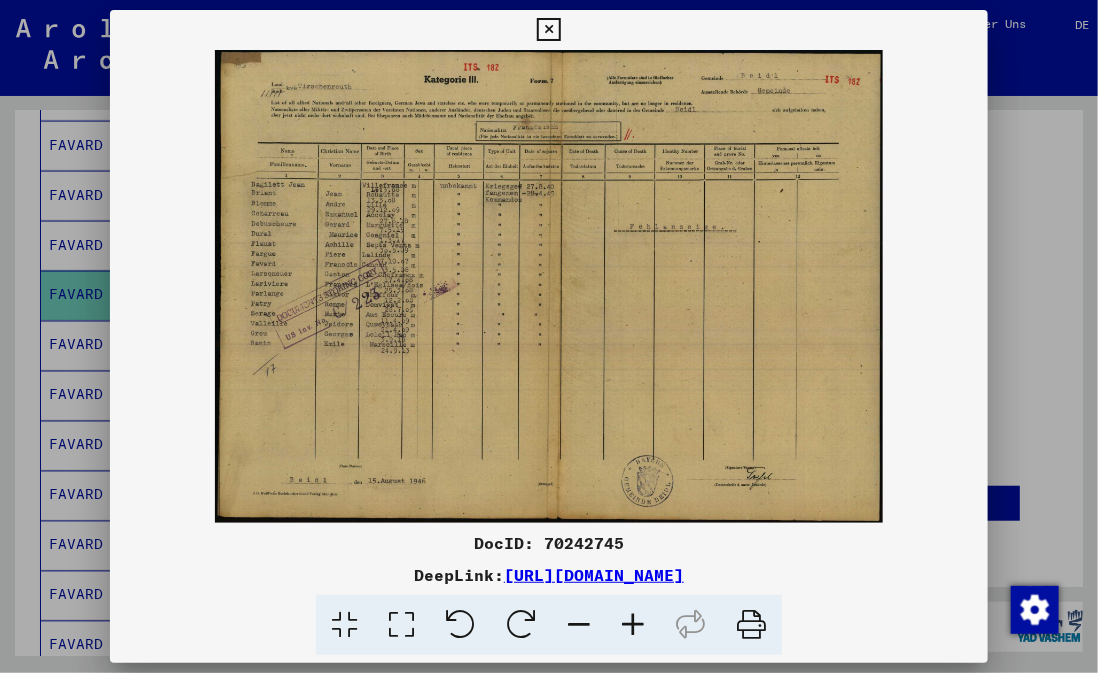click at bounding box center [633, 625] 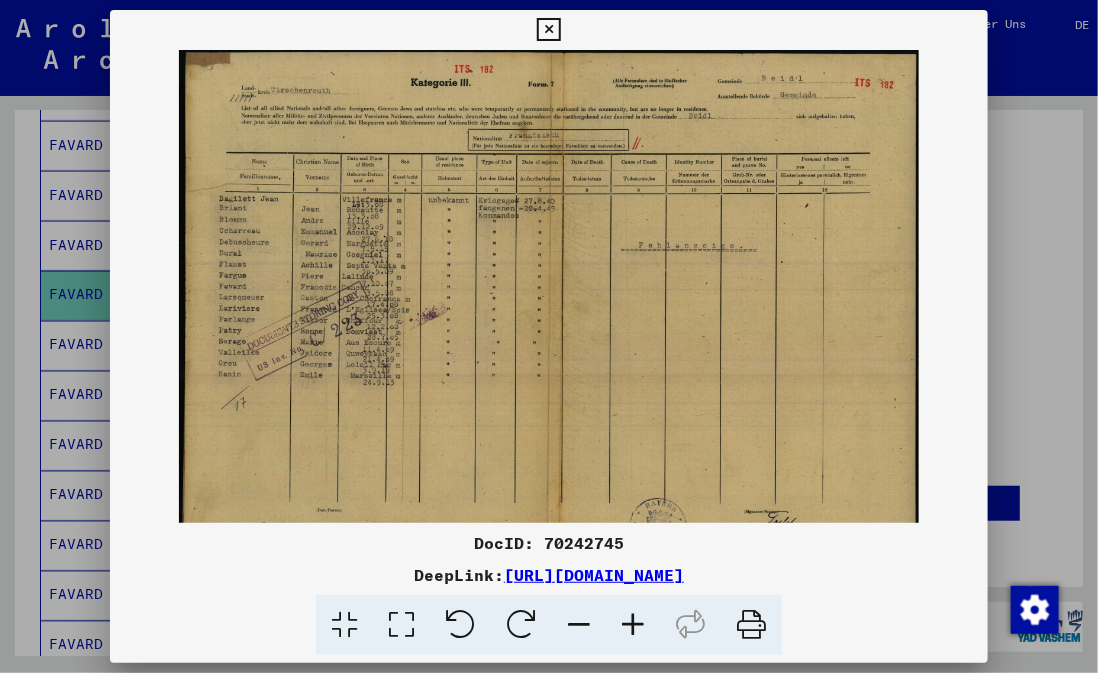 click at bounding box center [633, 625] 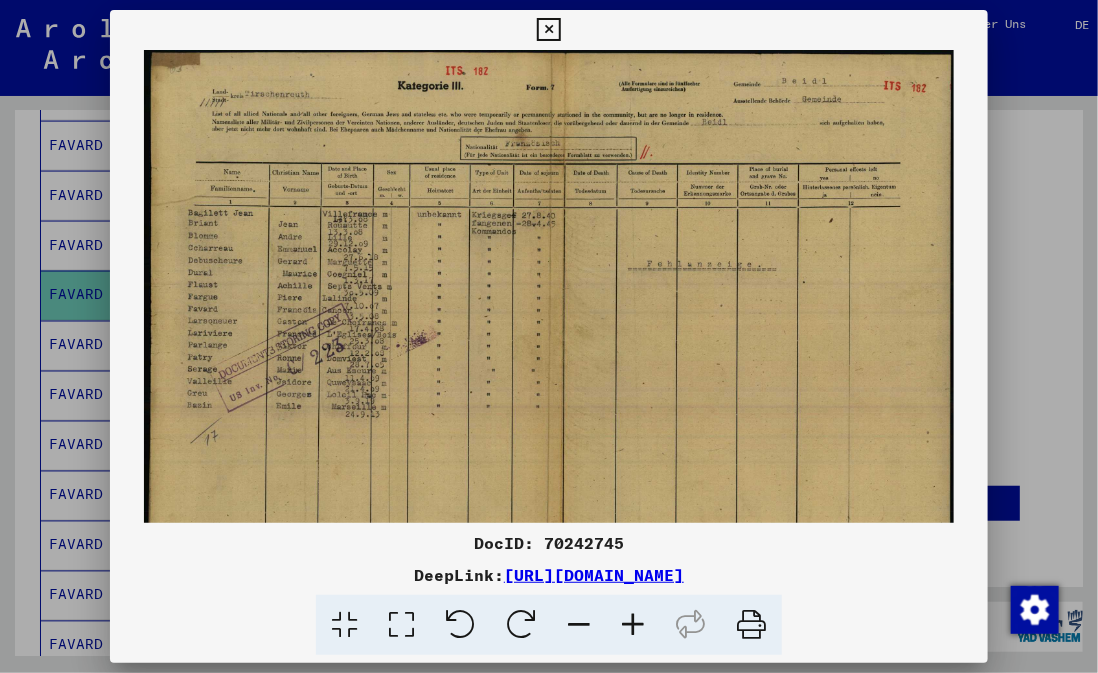 click at bounding box center (633, 625) 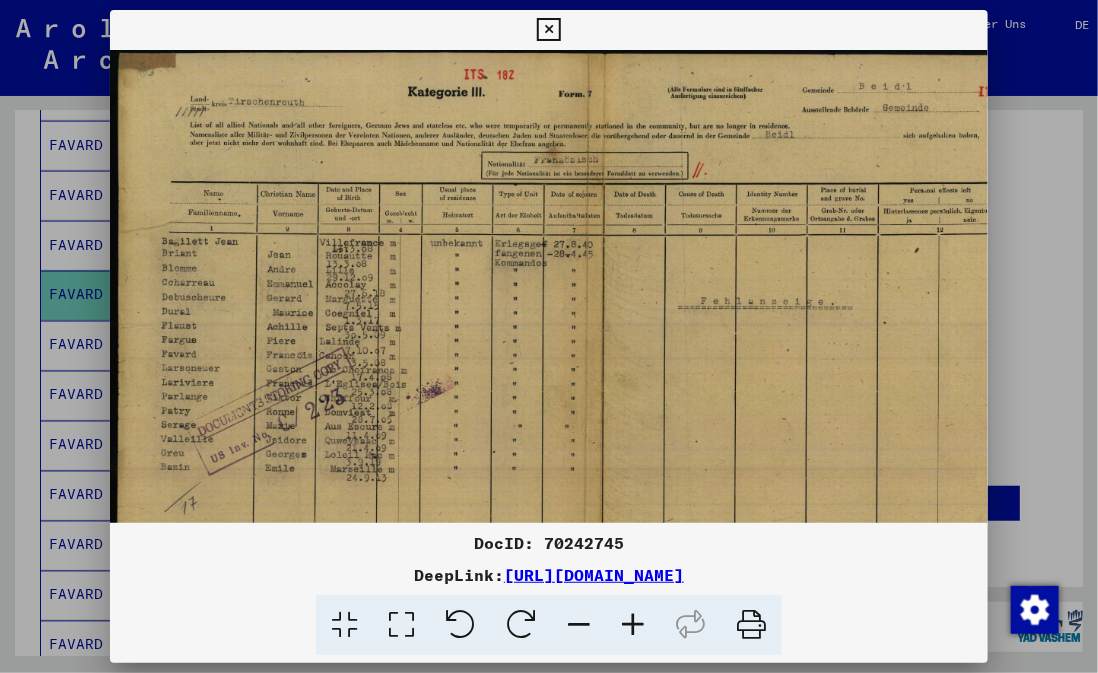 click at bounding box center [633, 625] 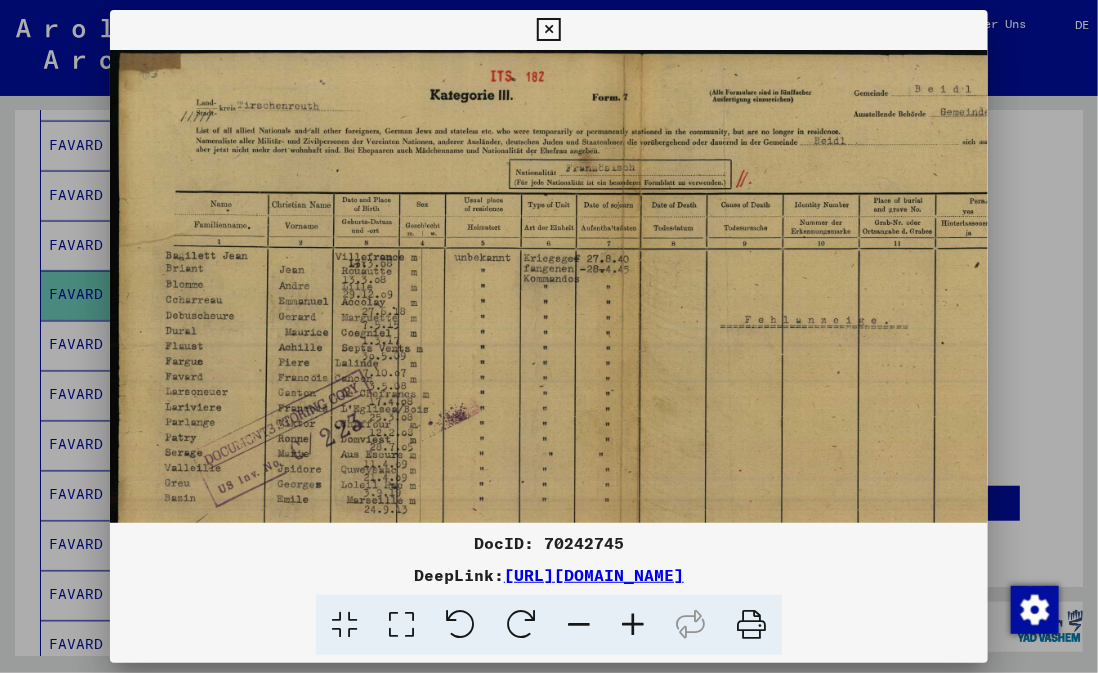 click at bounding box center (633, 625) 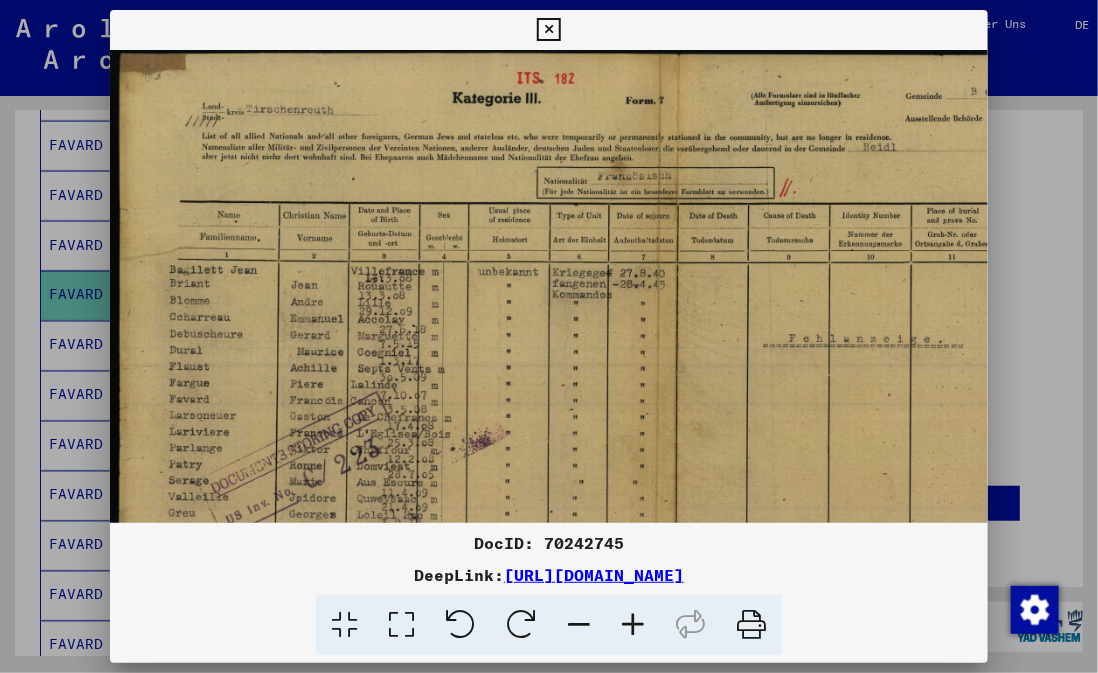 click at bounding box center [633, 625] 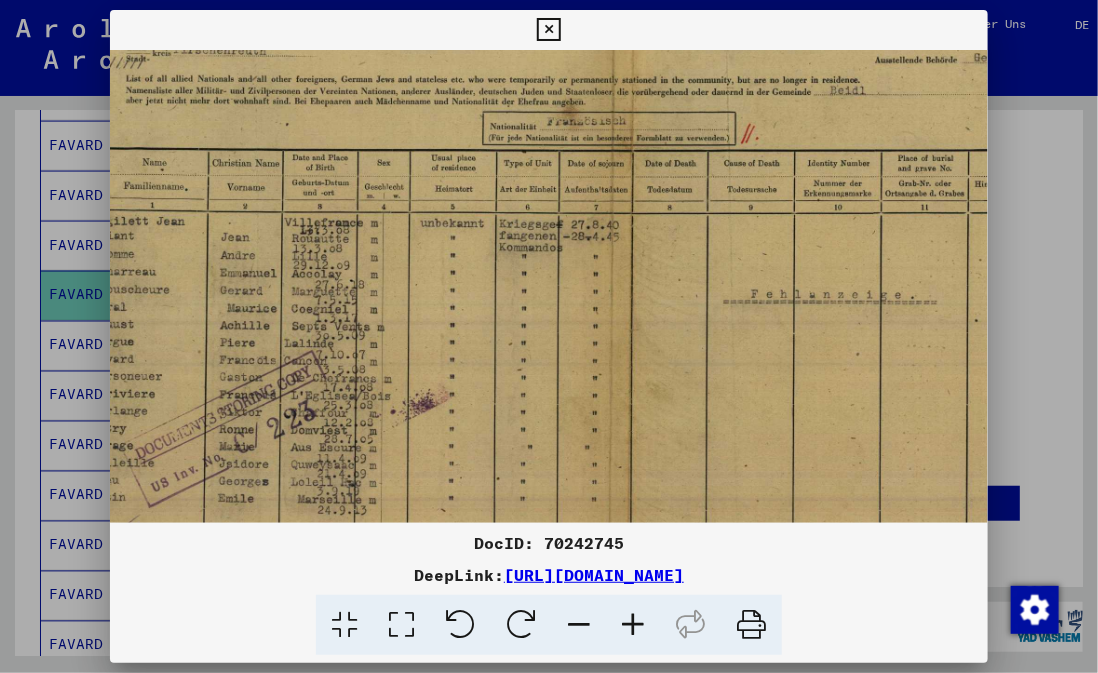 scroll, scrollTop: 90, scrollLeft: 33, axis: both 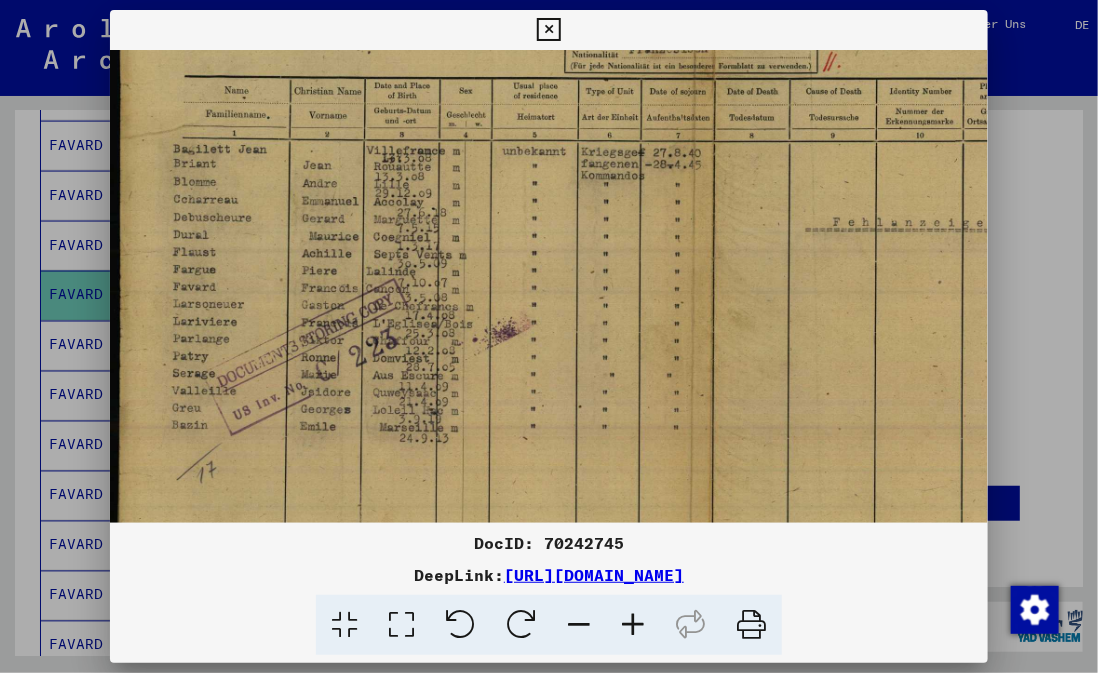 drag, startPoint x: 608, startPoint y: 467, endPoint x: 702, endPoint y: 324, distance: 171.1286 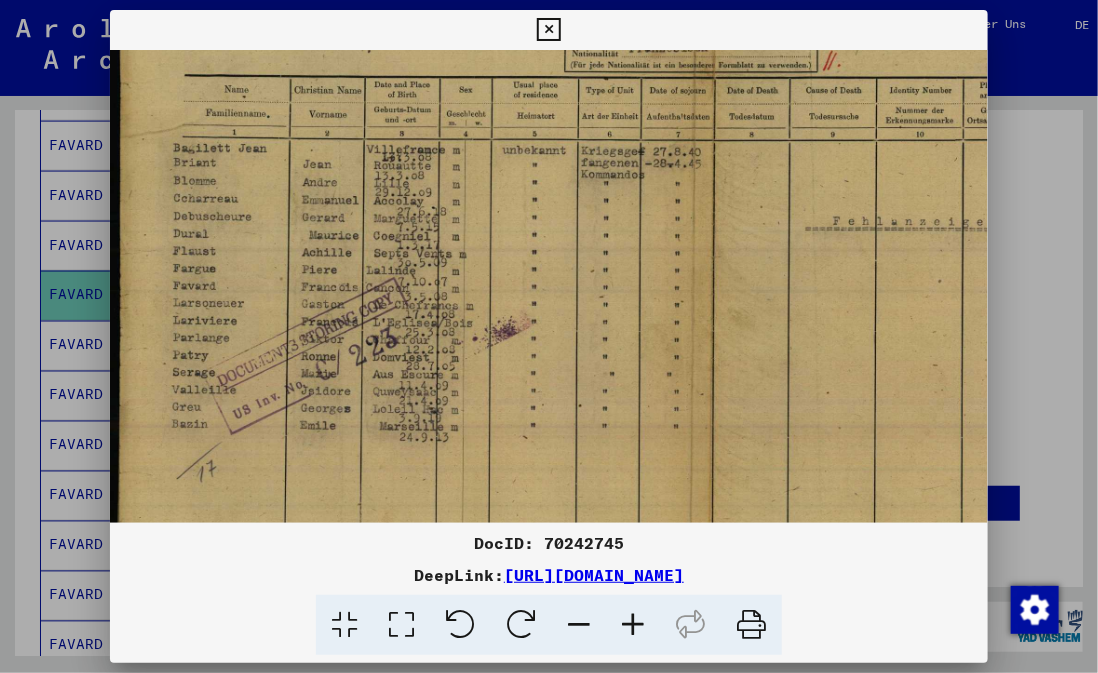 click at bounding box center (548, 30) 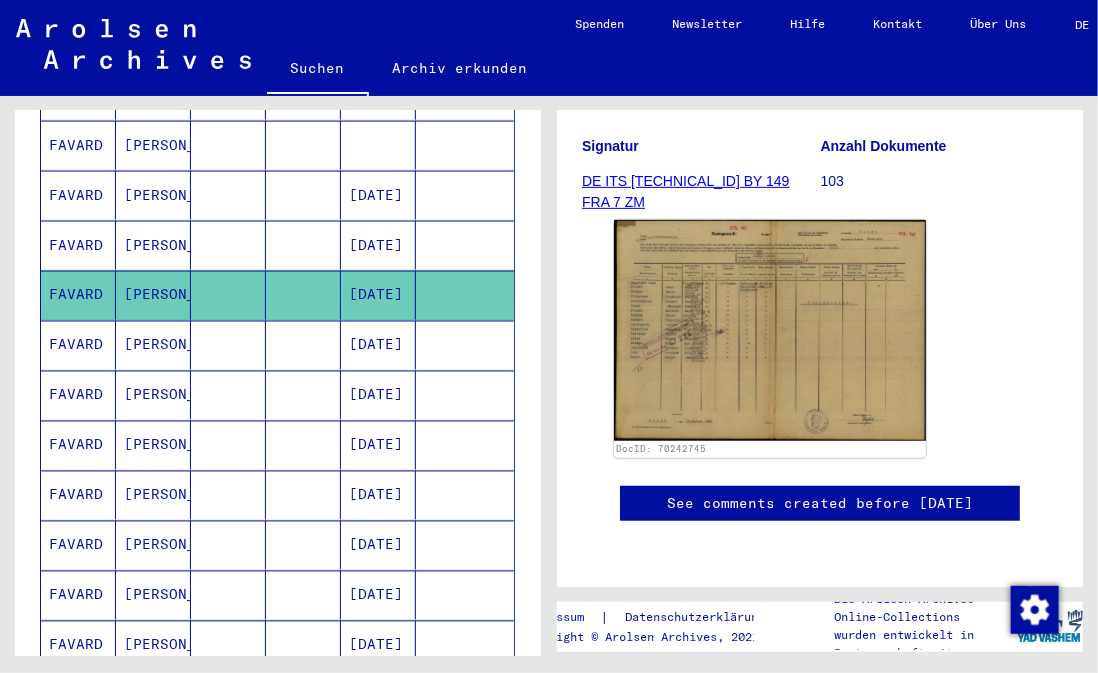 click at bounding box center (303, 395) 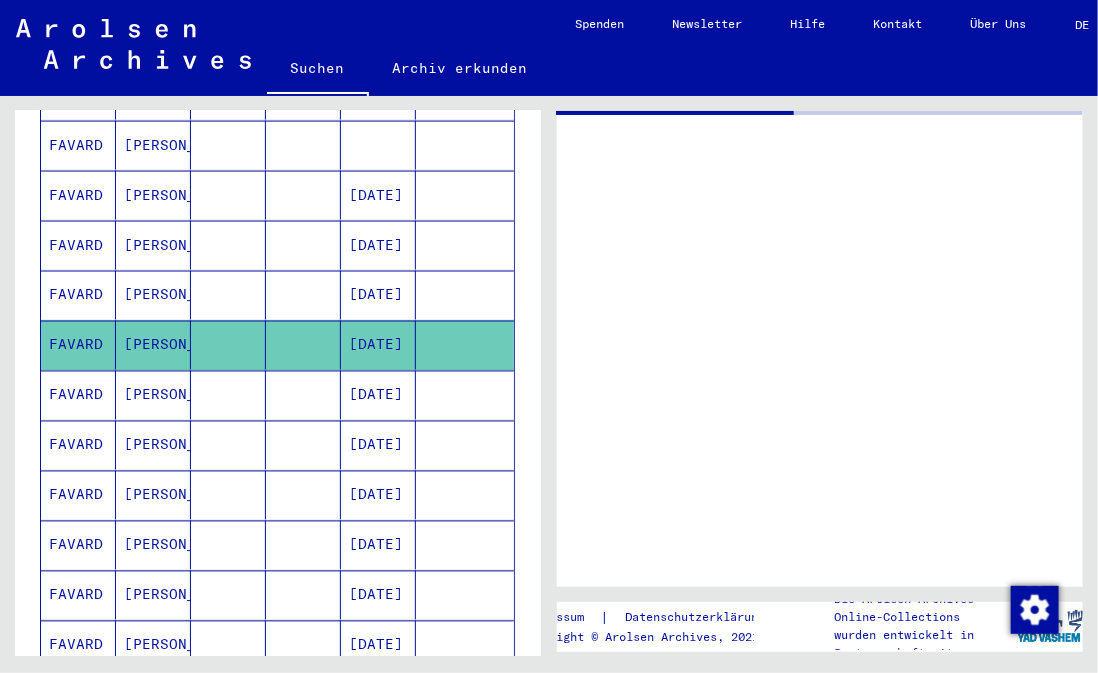 scroll, scrollTop: 0, scrollLeft: 0, axis: both 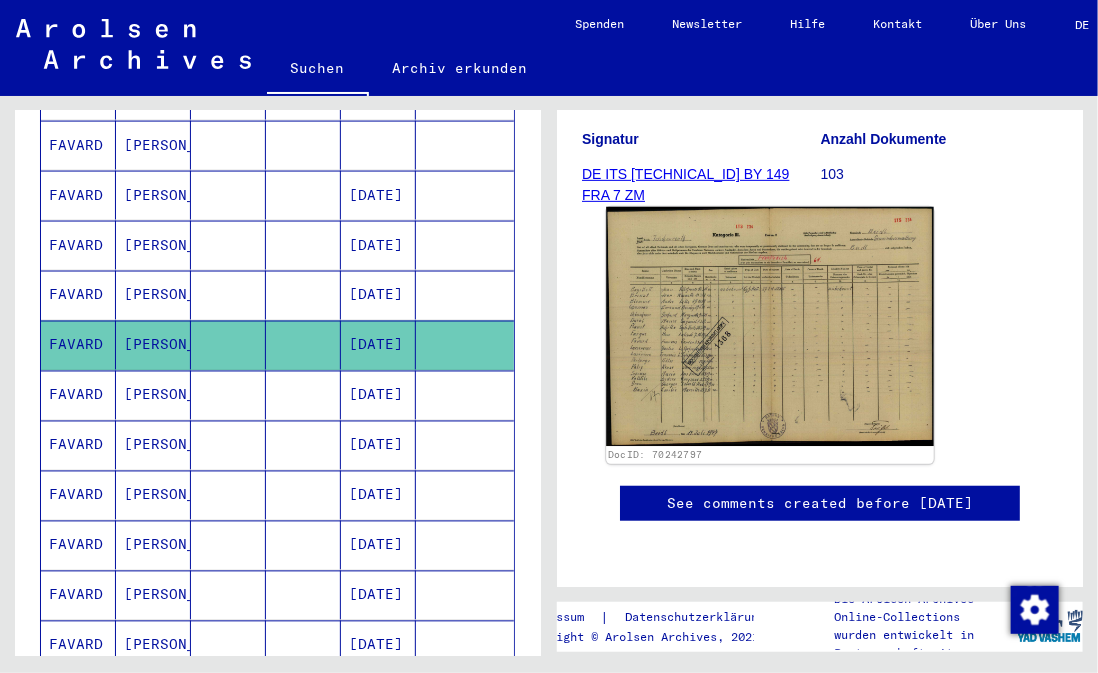 click 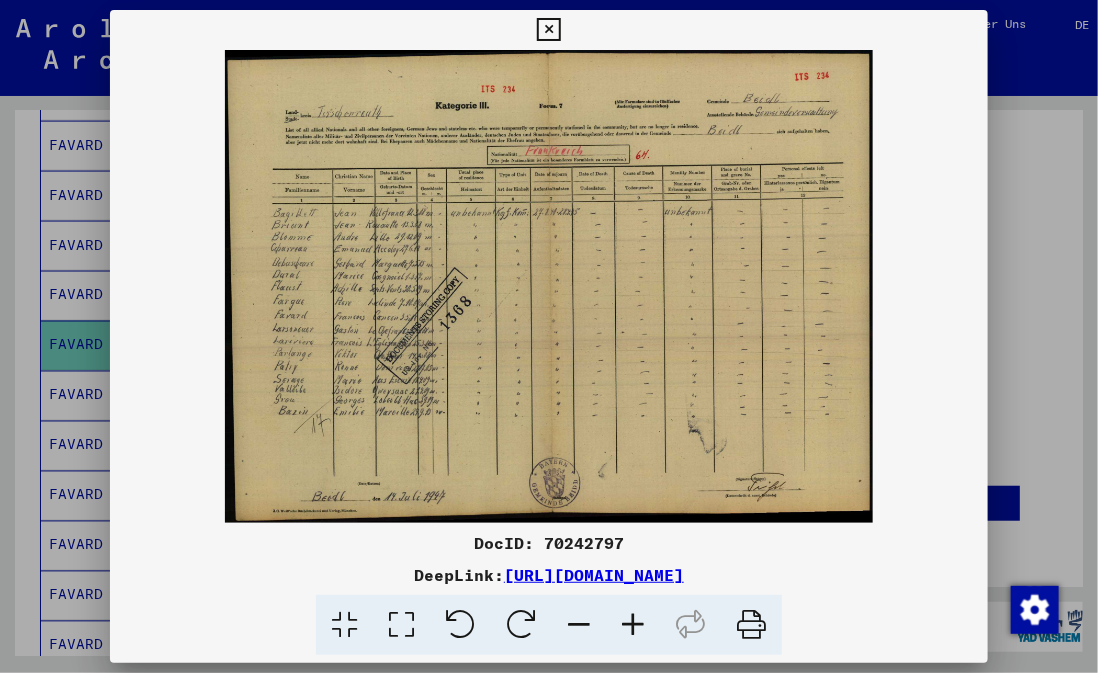 click at bounding box center [633, 625] 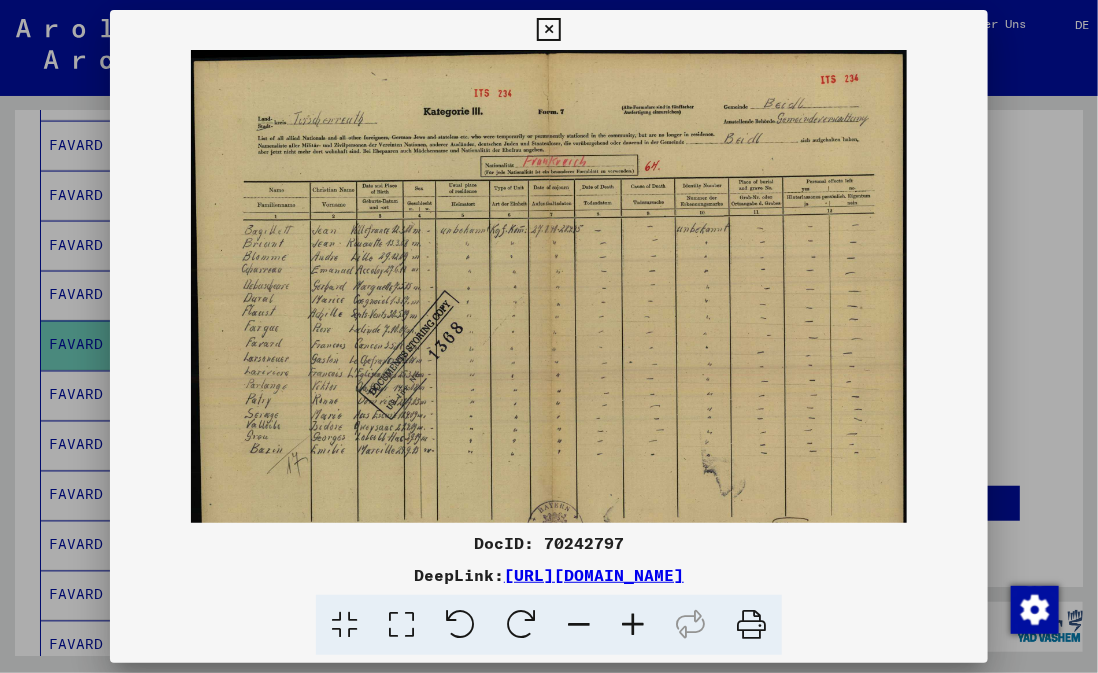 click at bounding box center (633, 625) 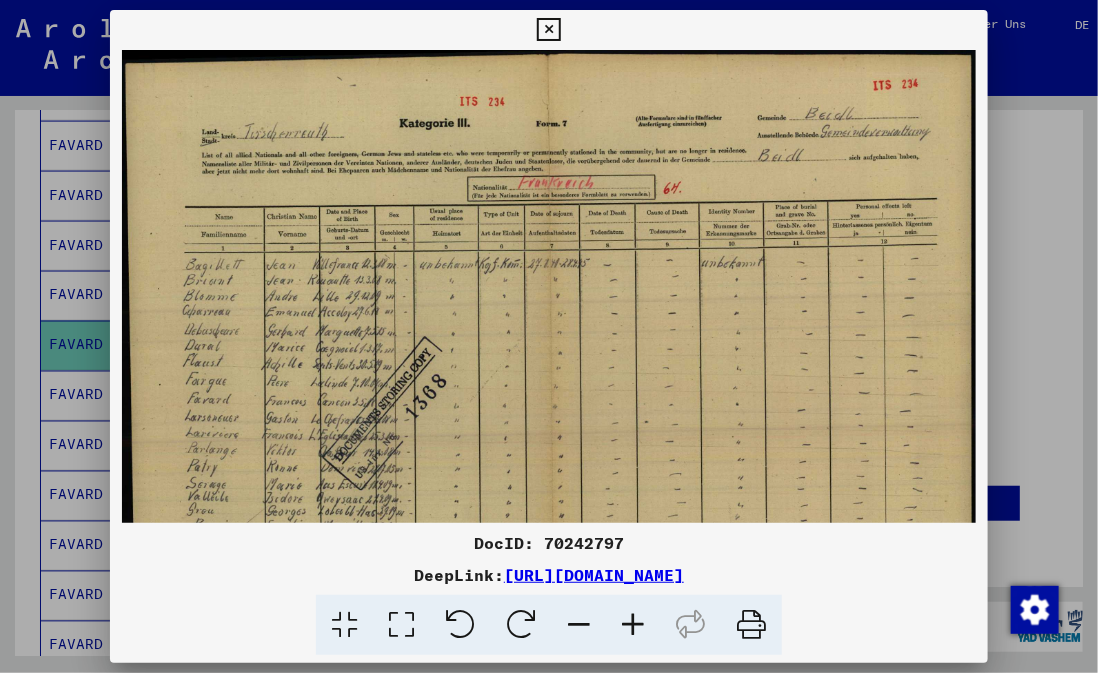 click at bounding box center [633, 625] 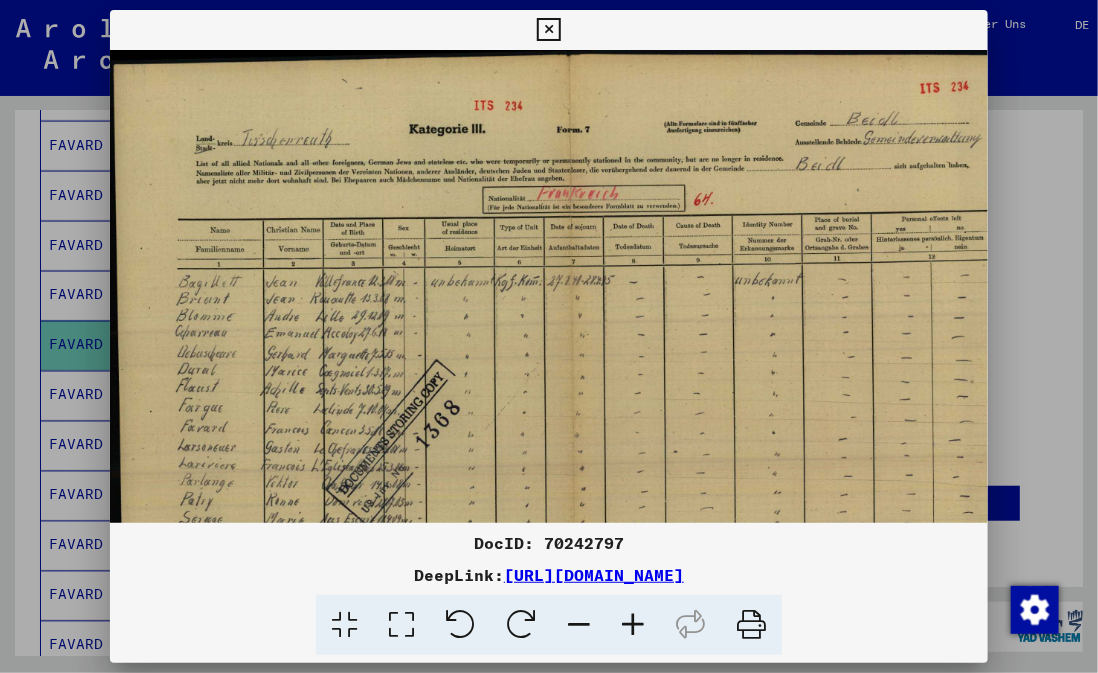 click at bounding box center (633, 625) 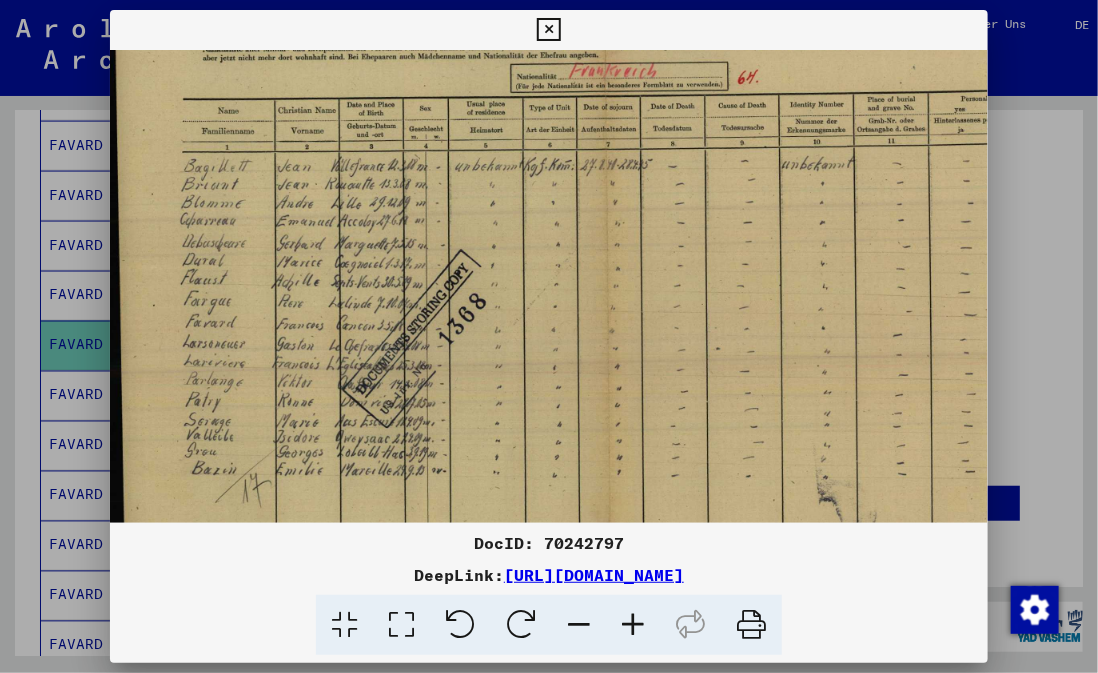 scroll, scrollTop: 136, scrollLeft: 0, axis: vertical 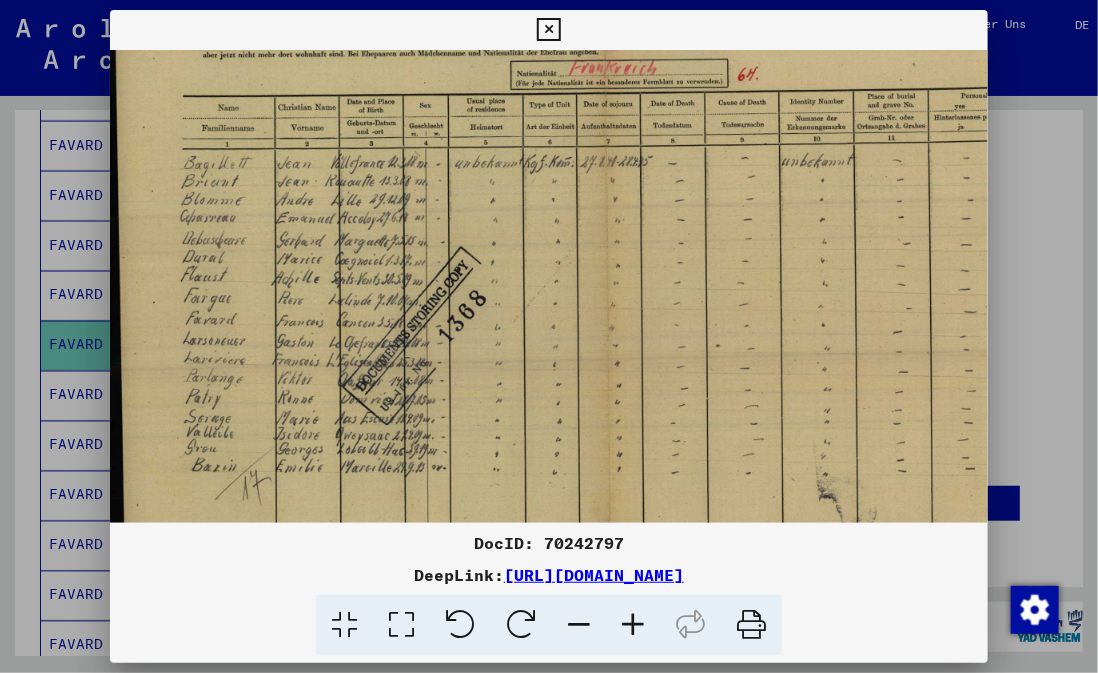 drag, startPoint x: 493, startPoint y: 435, endPoint x: 553, endPoint y: 298, distance: 149.5627 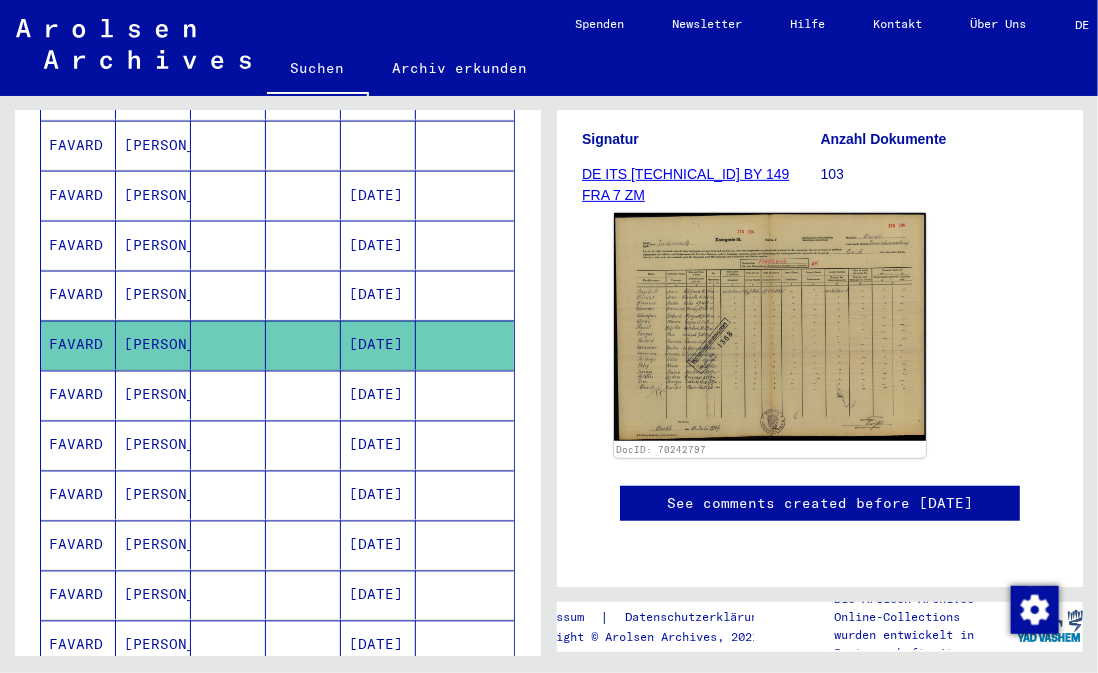 click at bounding box center [228, 495] 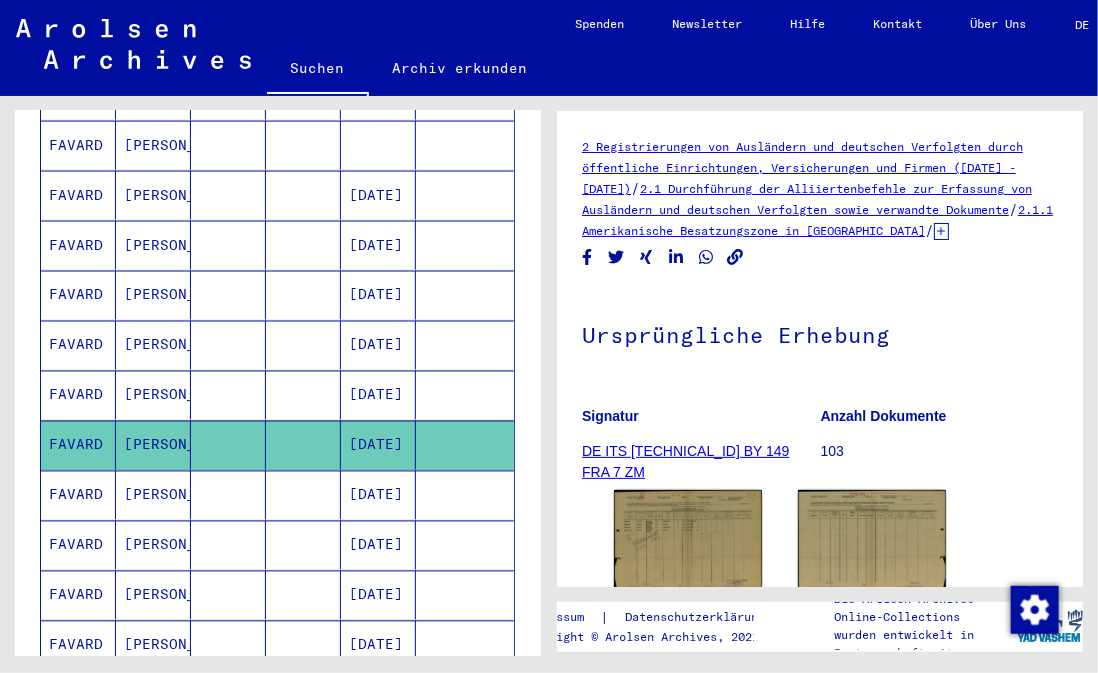 scroll, scrollTop: 0, scrollLeft: 0, axis: both 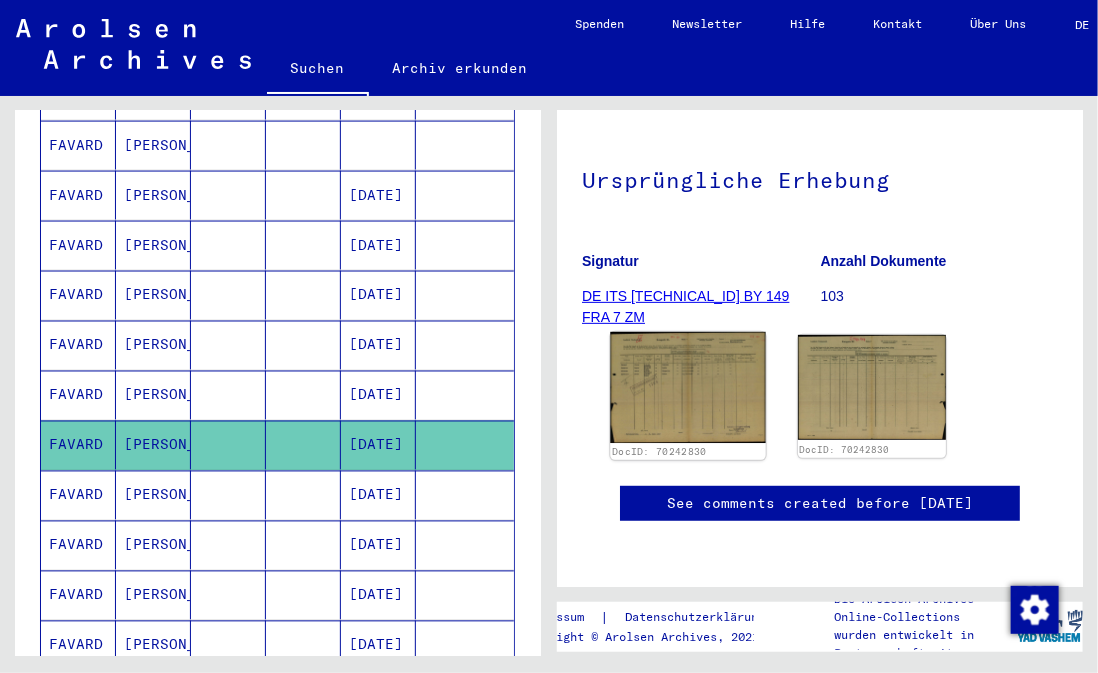 click 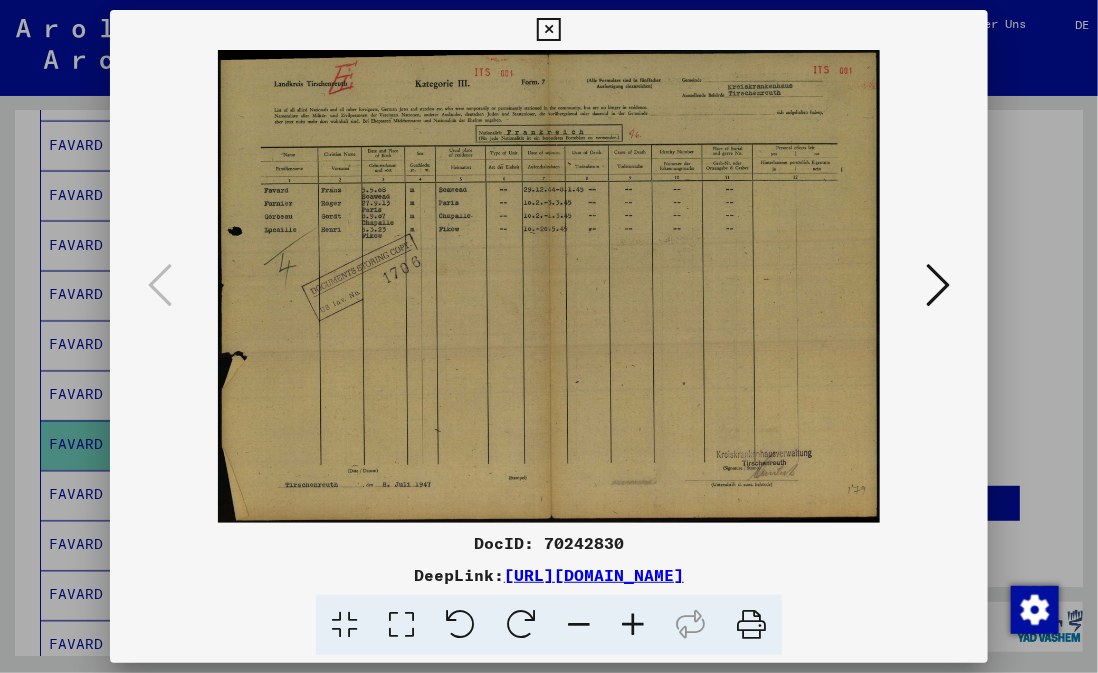 click at bounding box center (938, 285) 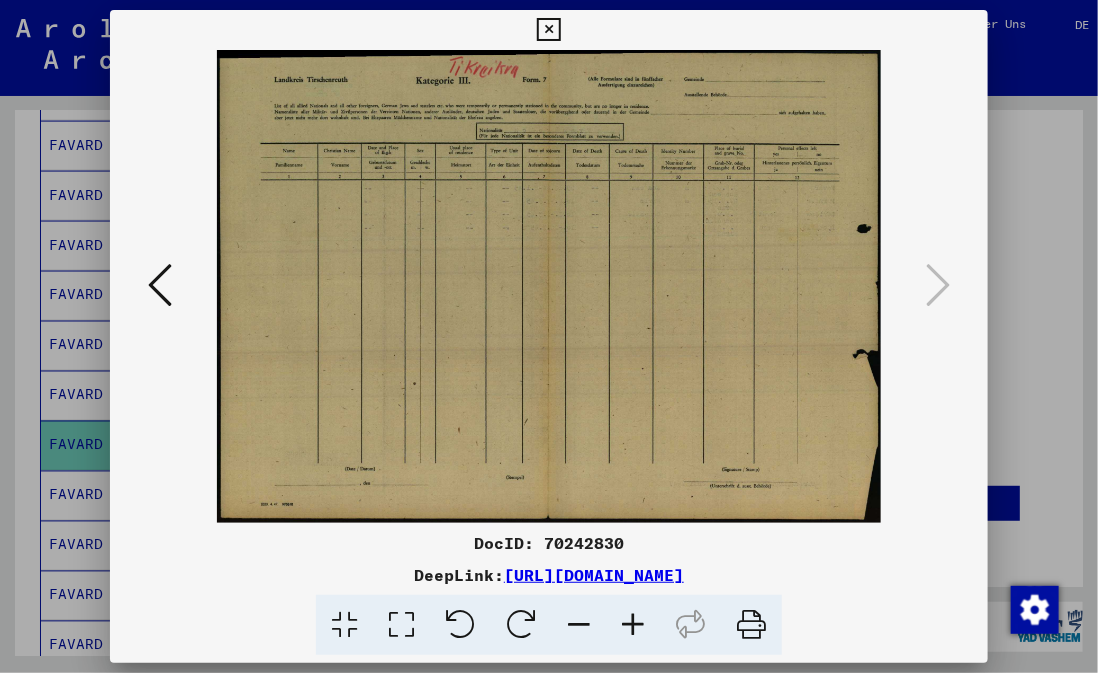 click at bounding box center [548, 30] 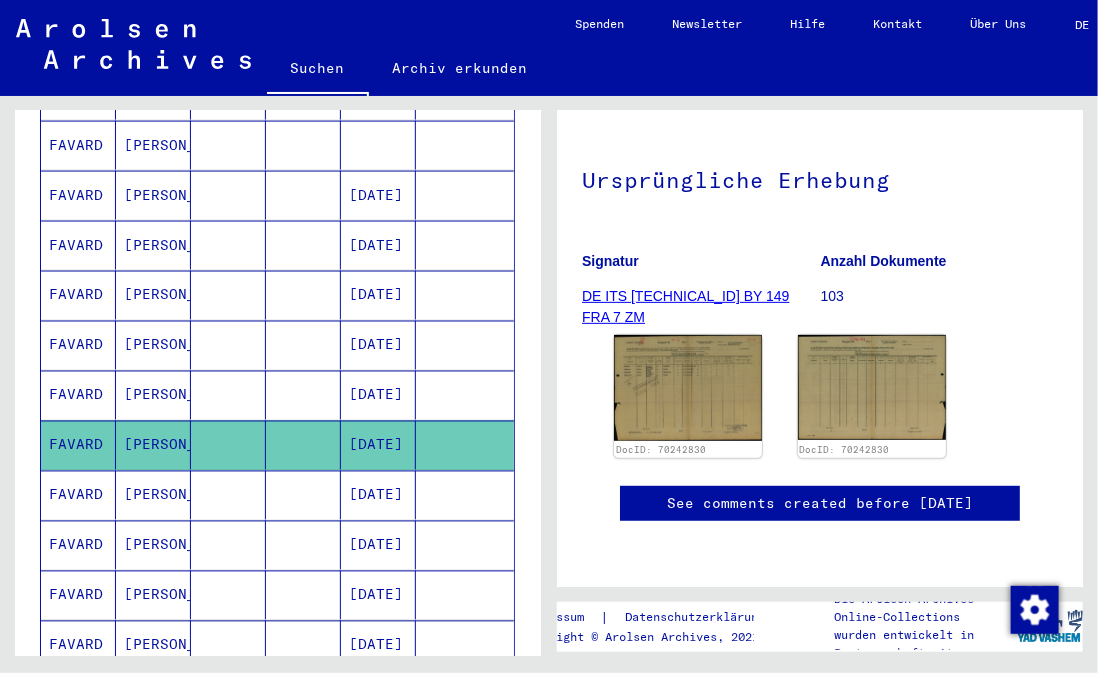 click on "[PERSON_NAME]" at bounding box center [153, 595] 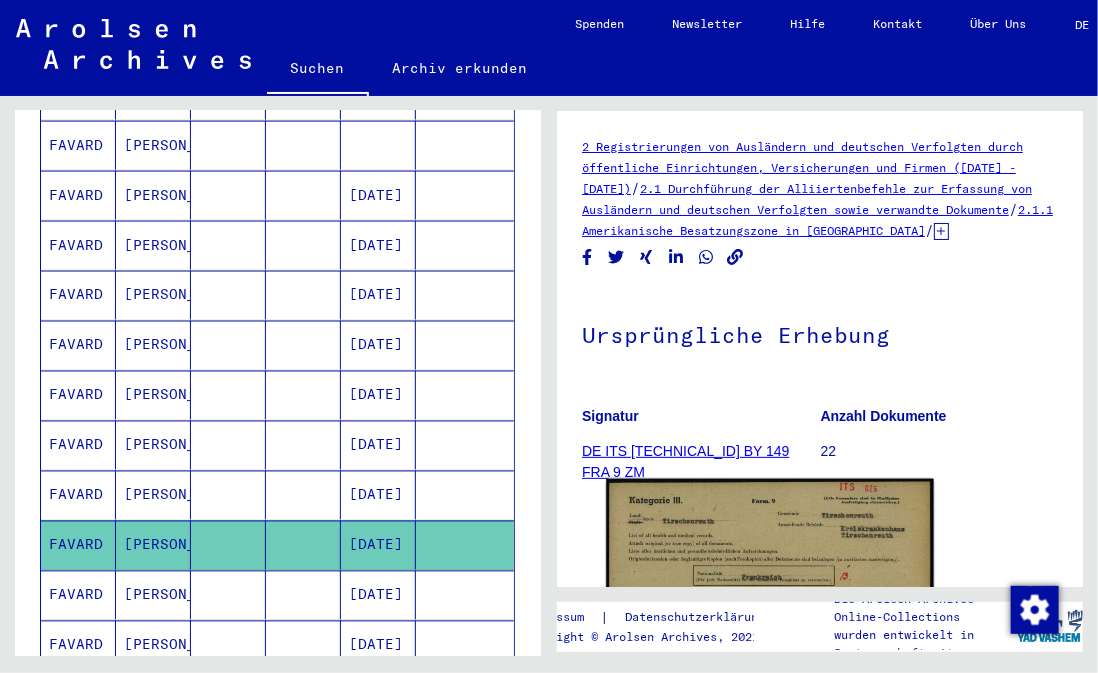 scroll, scrollTop: 0, scrollLeft: 0, axis: both 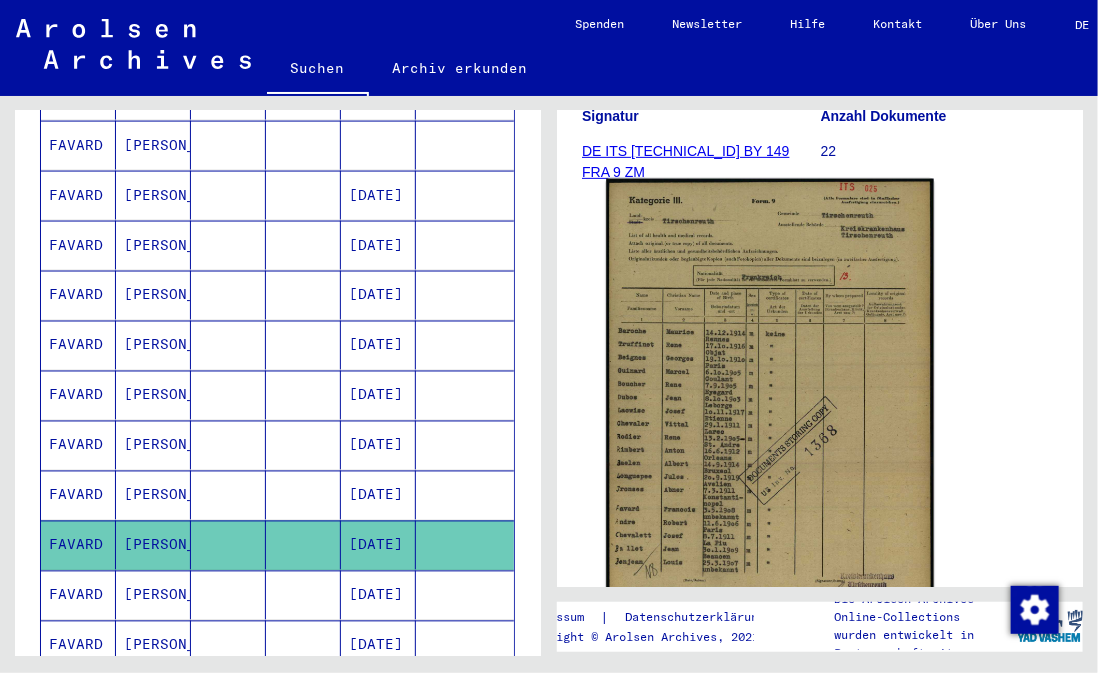 click 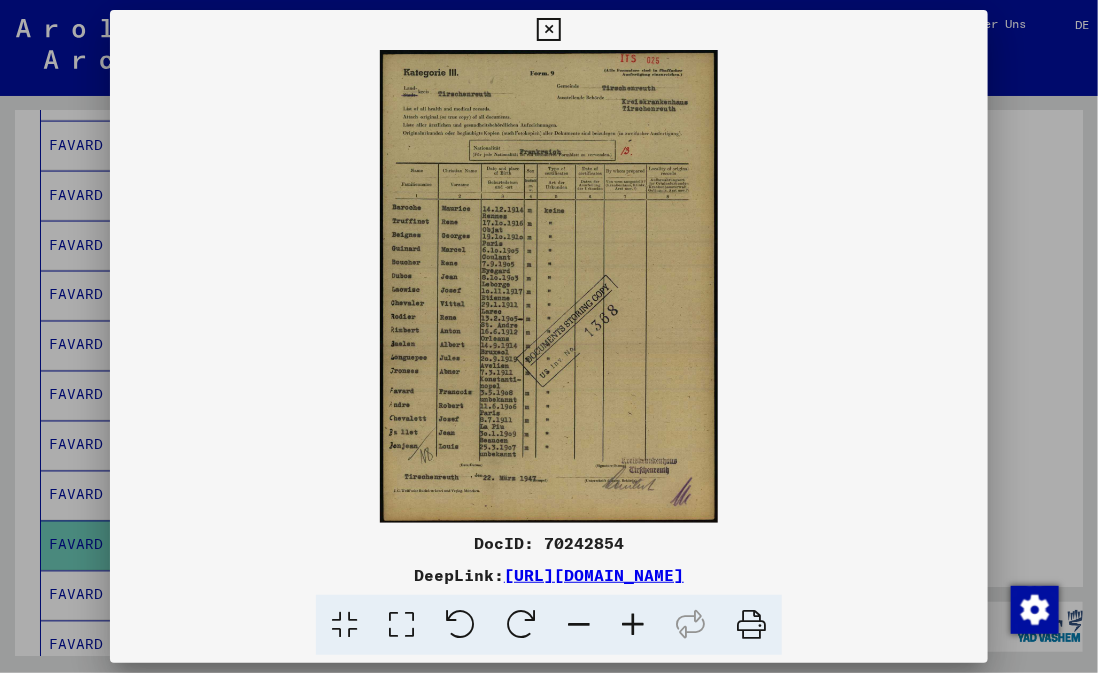 click at bounding box center [548, 30] 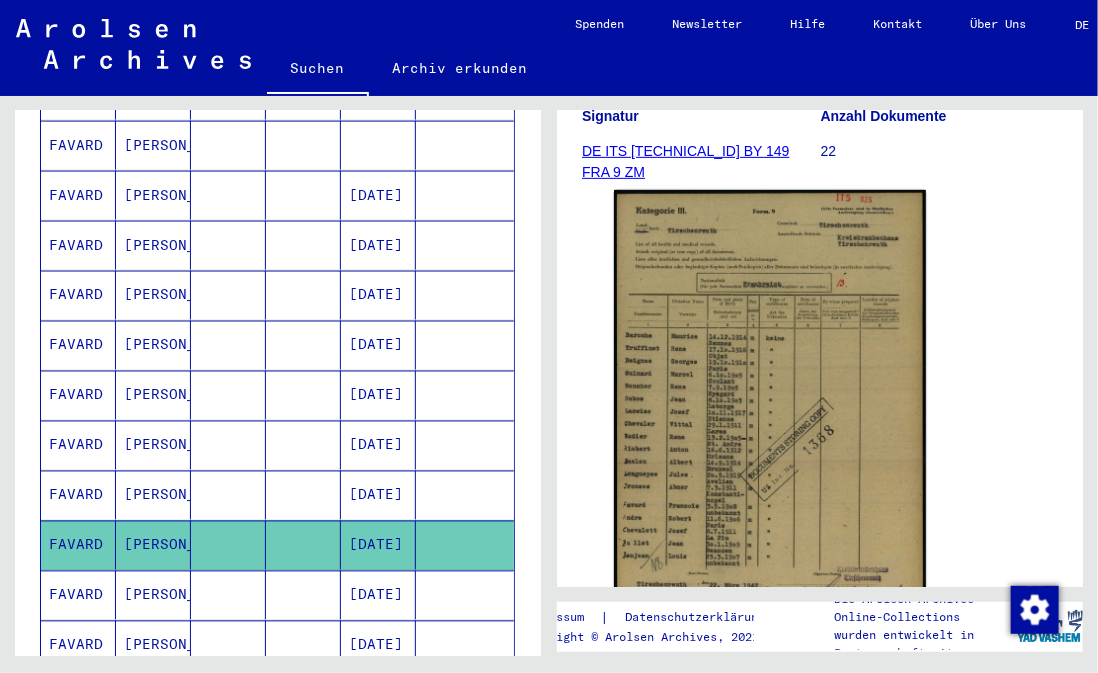 click 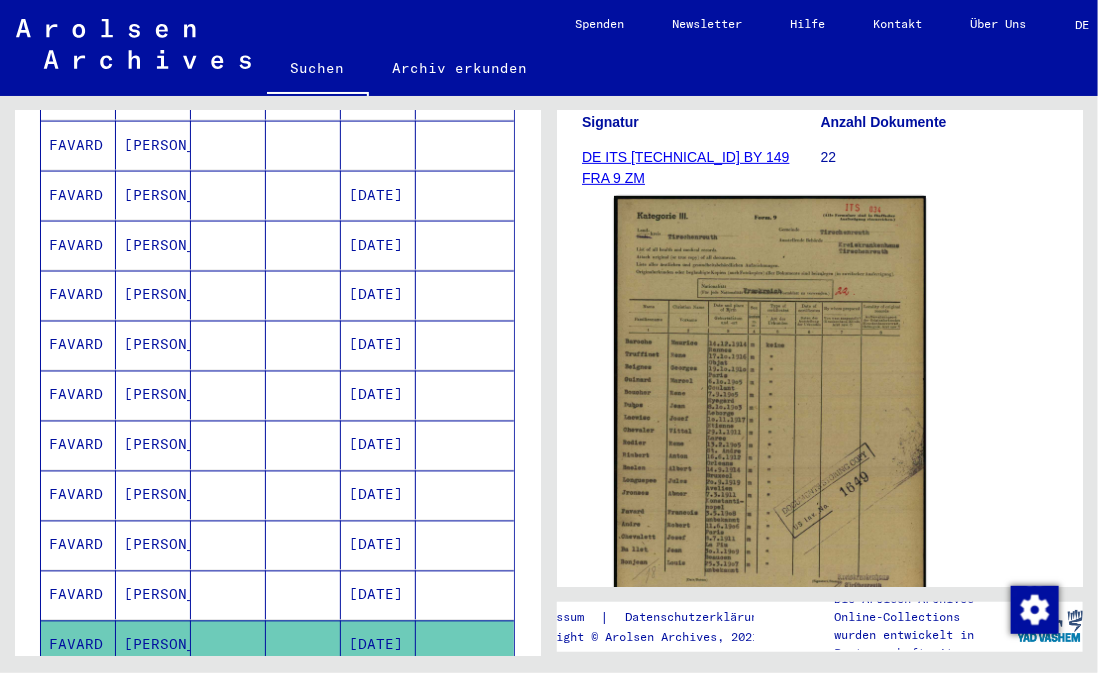 scroll, scrollTop: 300, scrollLeft: 0, axis: vertical 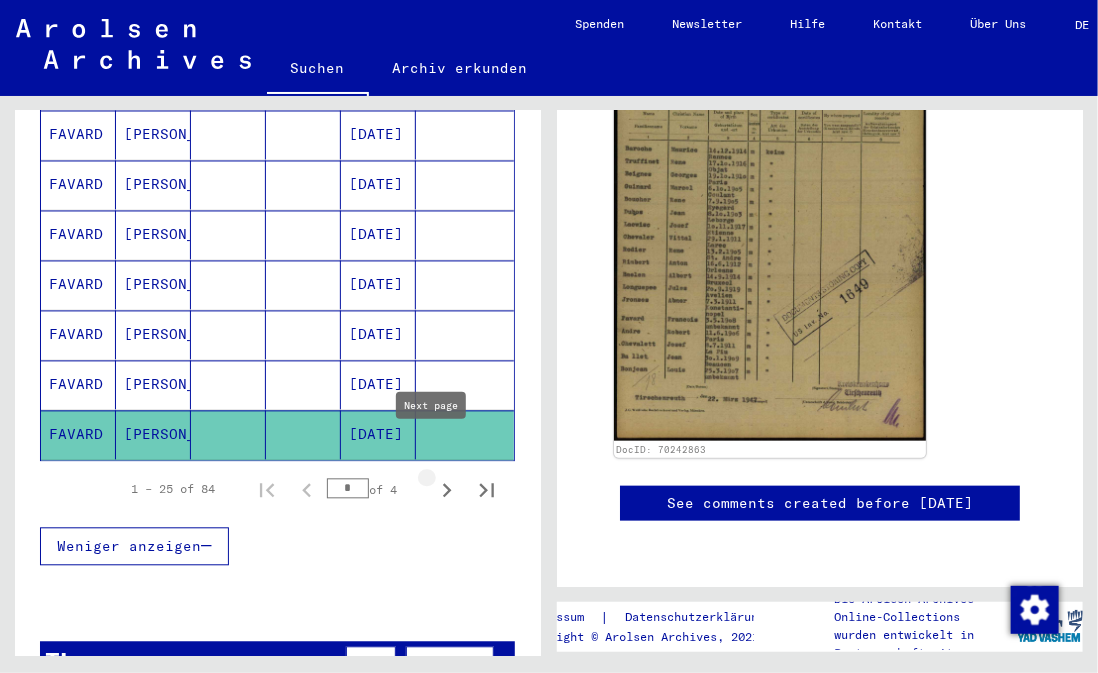 click 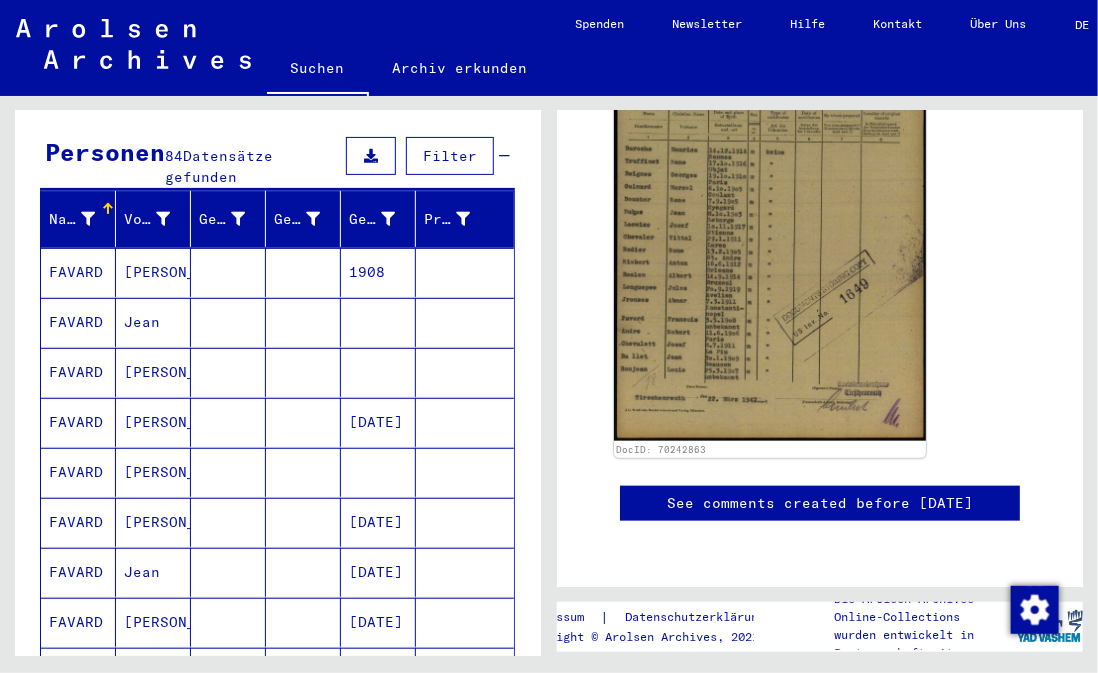 scroll, scrollTop: 123, scrollLeft: 0, axis: vertical 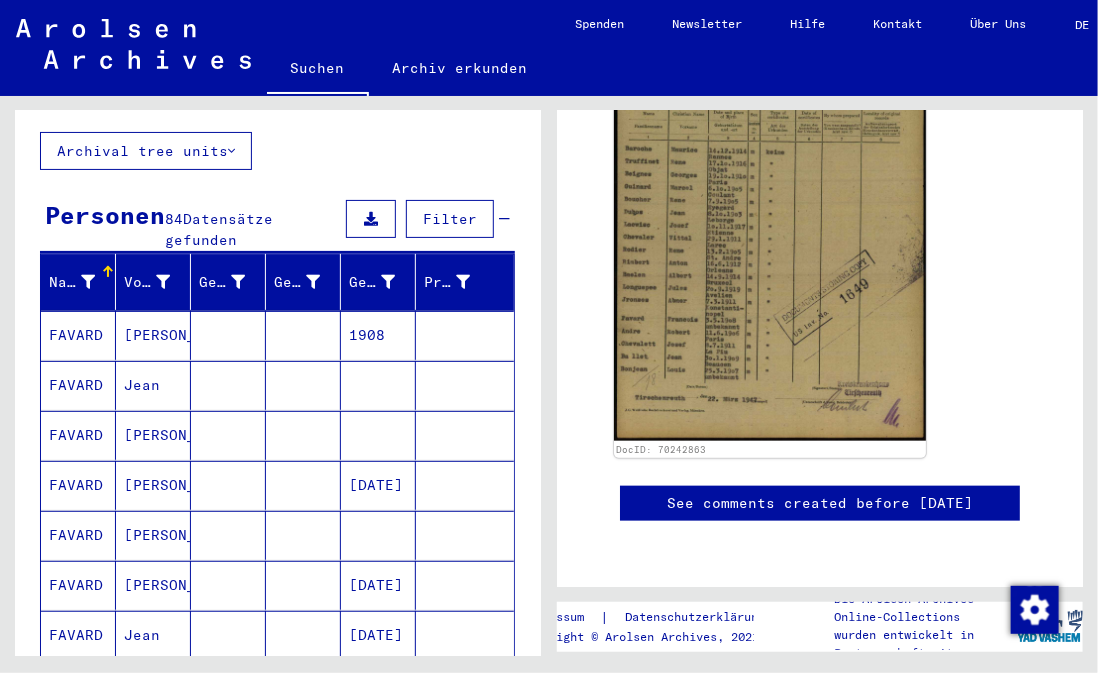 click on "1908" at bounding box center [378, 385] 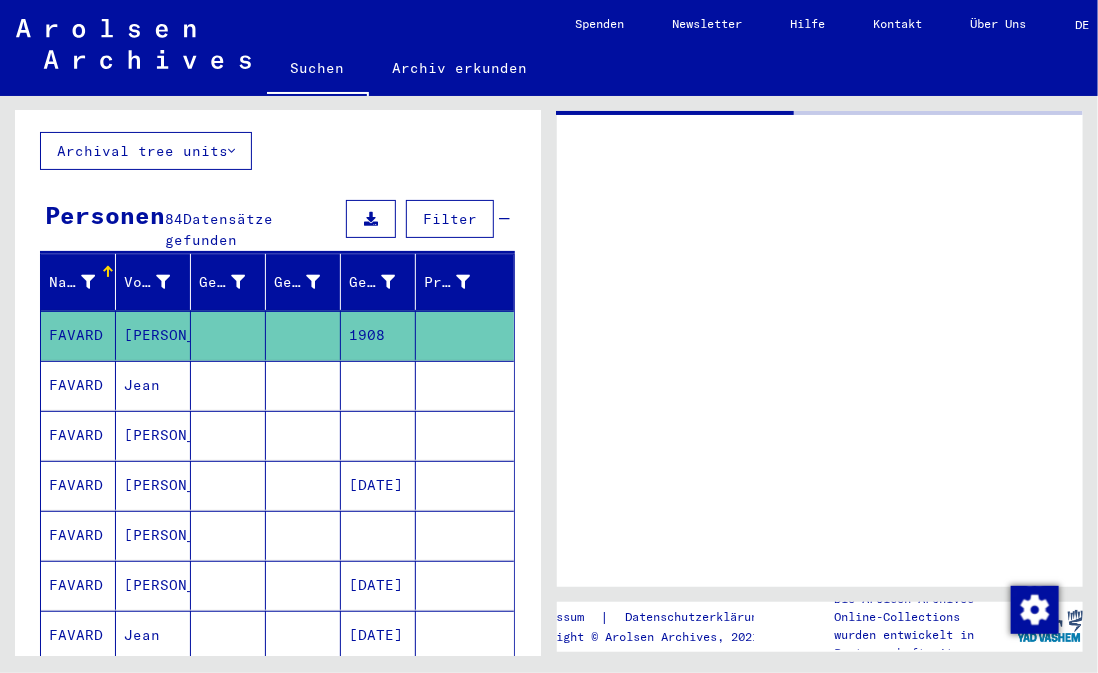 scroll, scrollTop: 0, scrollLeft: 0, axis: both 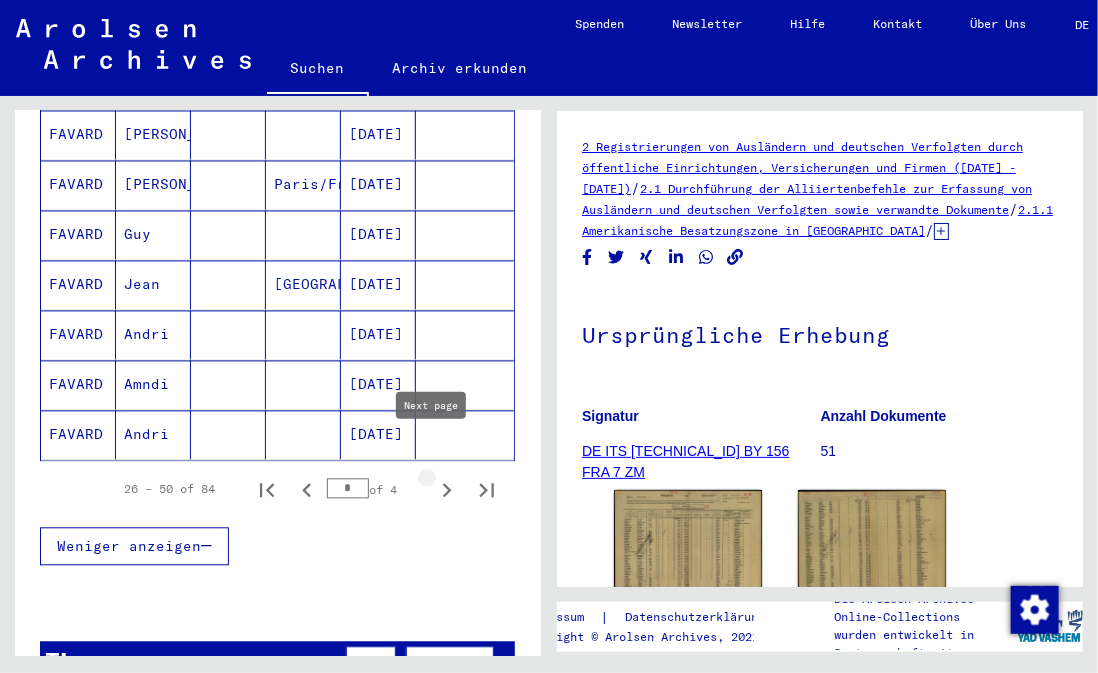 click 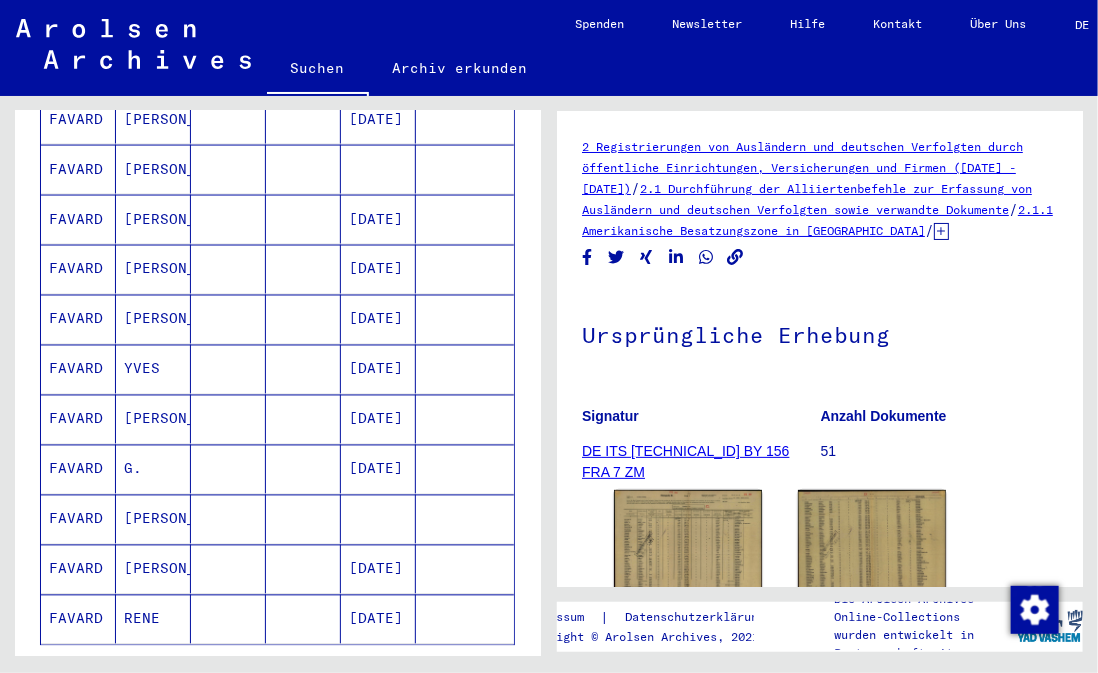 scroll, scrollTop: 1123, scrollLeft: 0, axis: vertical 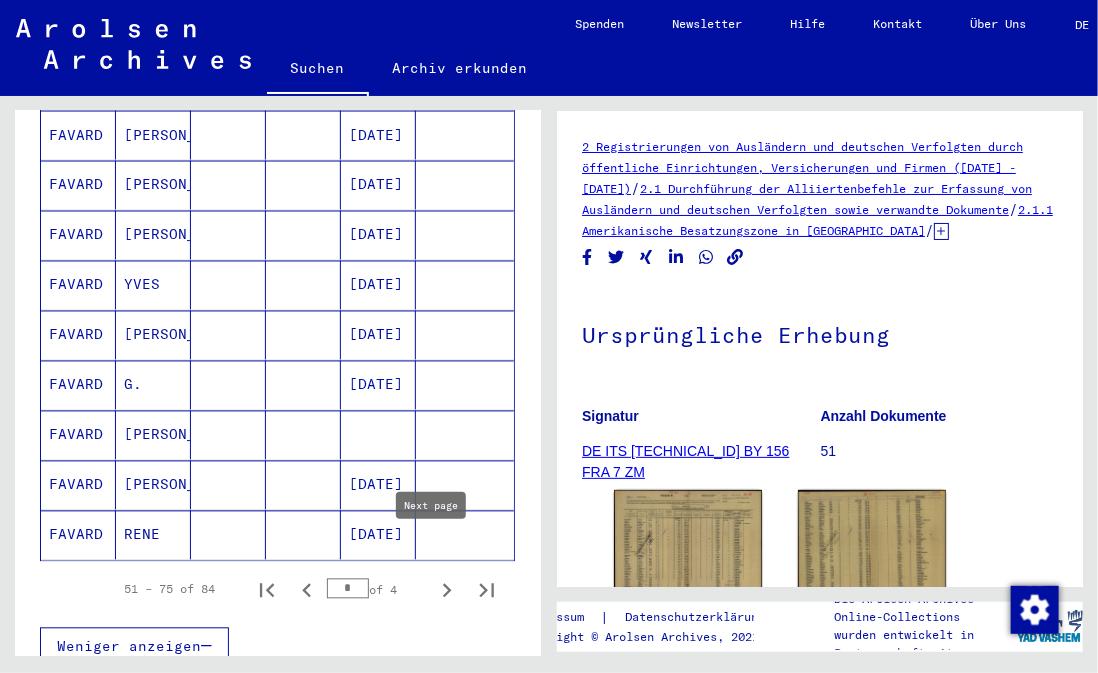 click 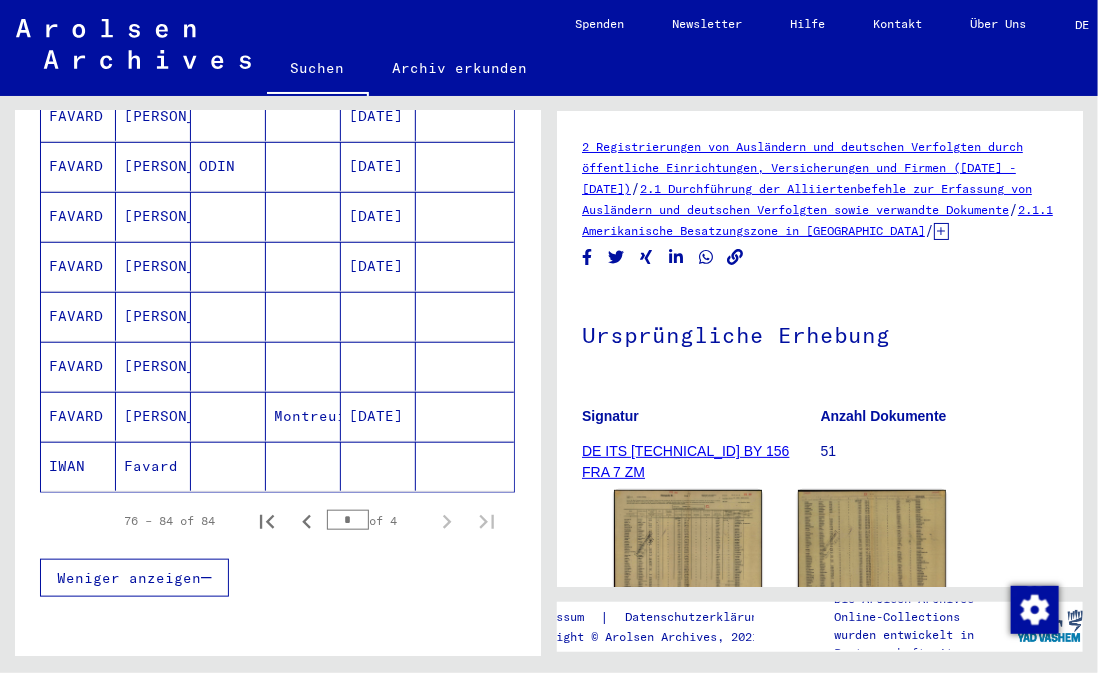 scroll, scrollTop: 400, scrollLeft: 0, axis: vertical 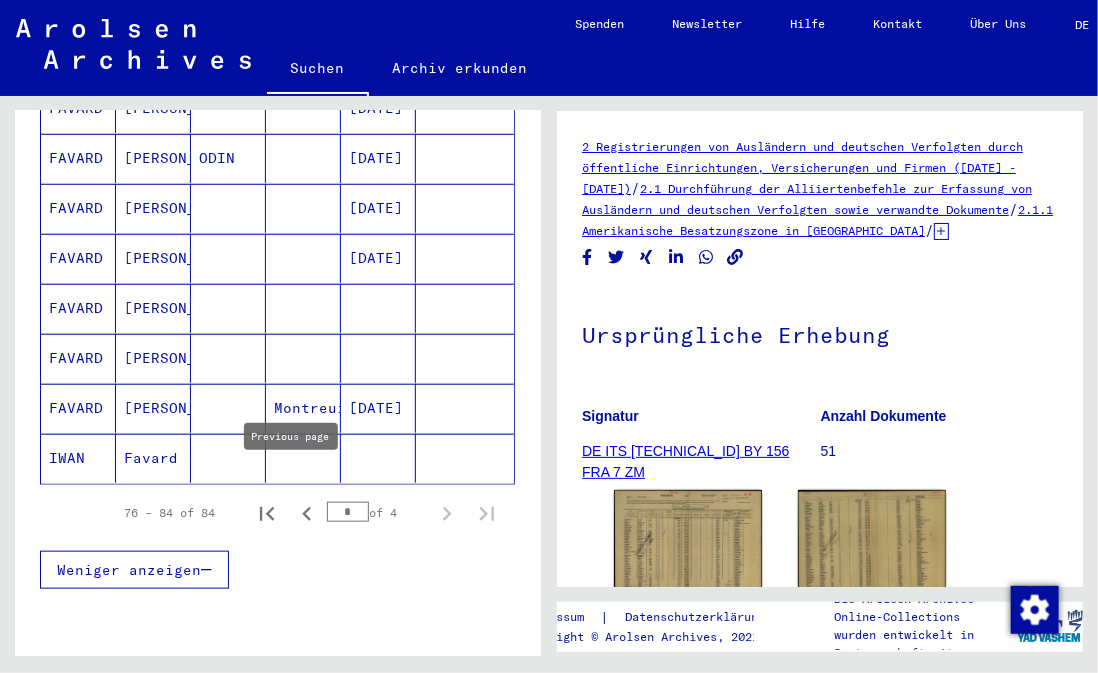 click 